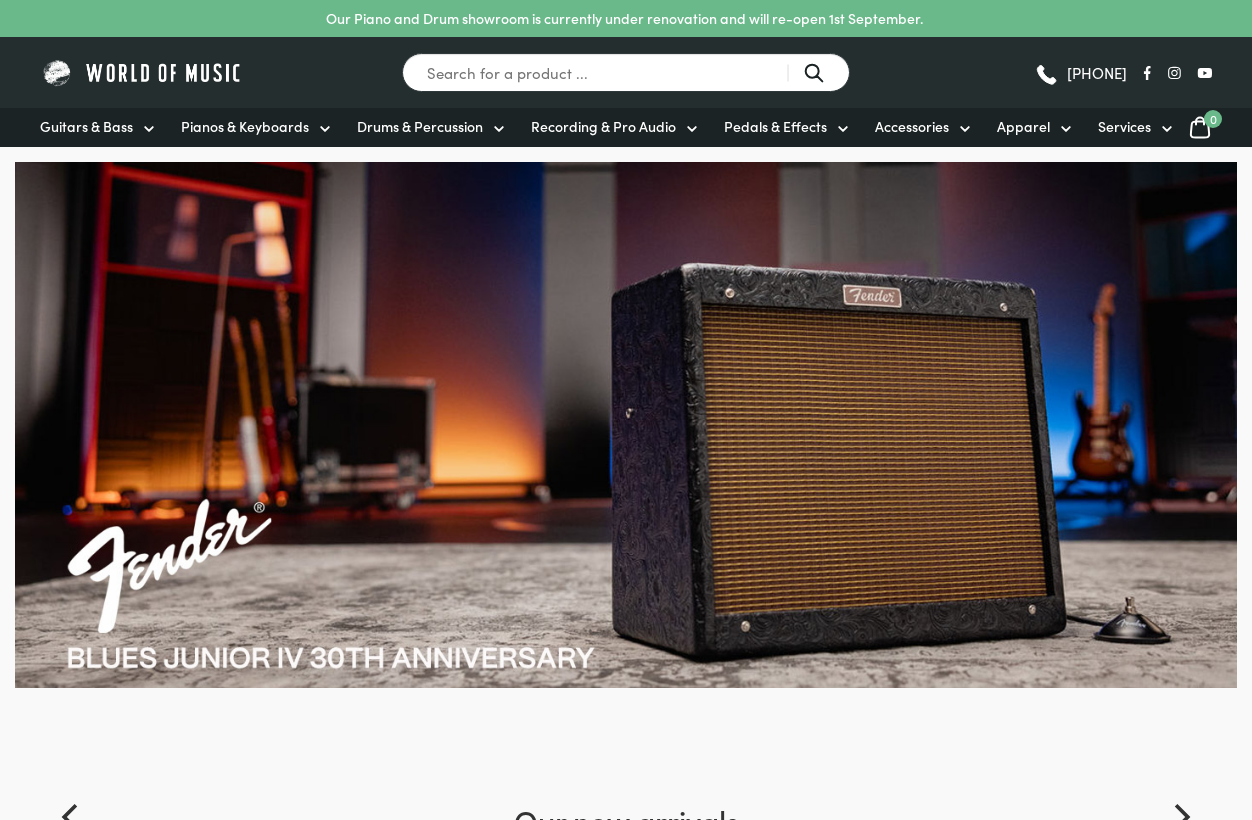 scroll, scrollTop: 16, scrollLeft: 0, axis: vertical 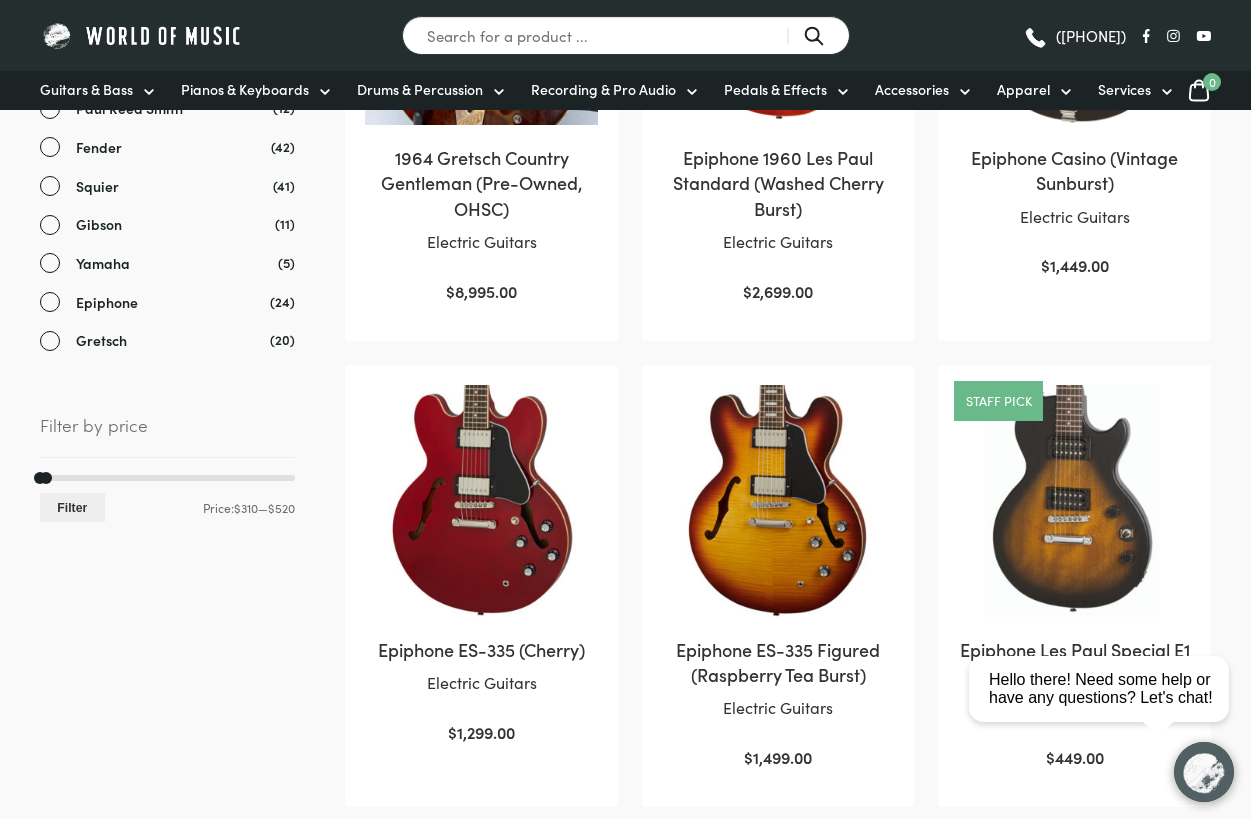 click on "Filter" at bounding box center (72, 507) 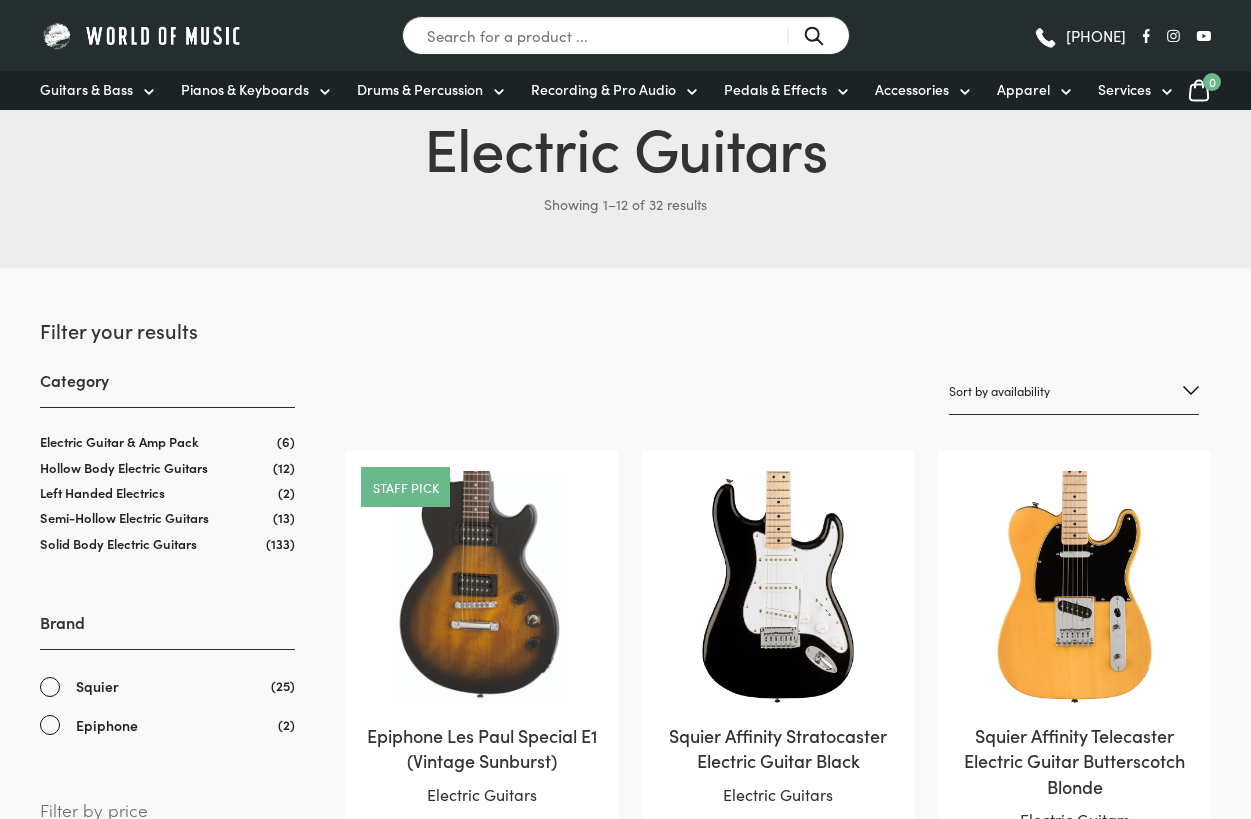 scroll, scrollTop: 0, scrollLeft: 0, axis: both 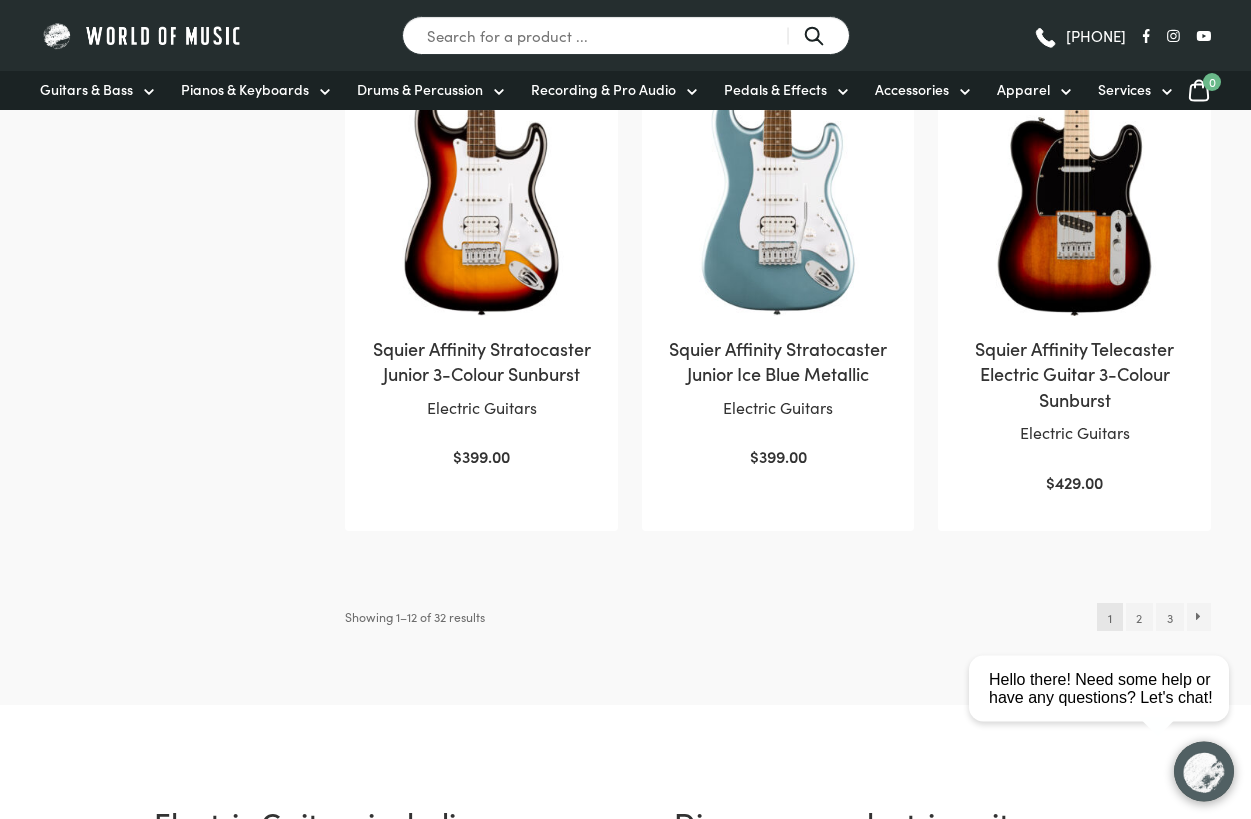 click on "2" at bounding box center [1139, 617] 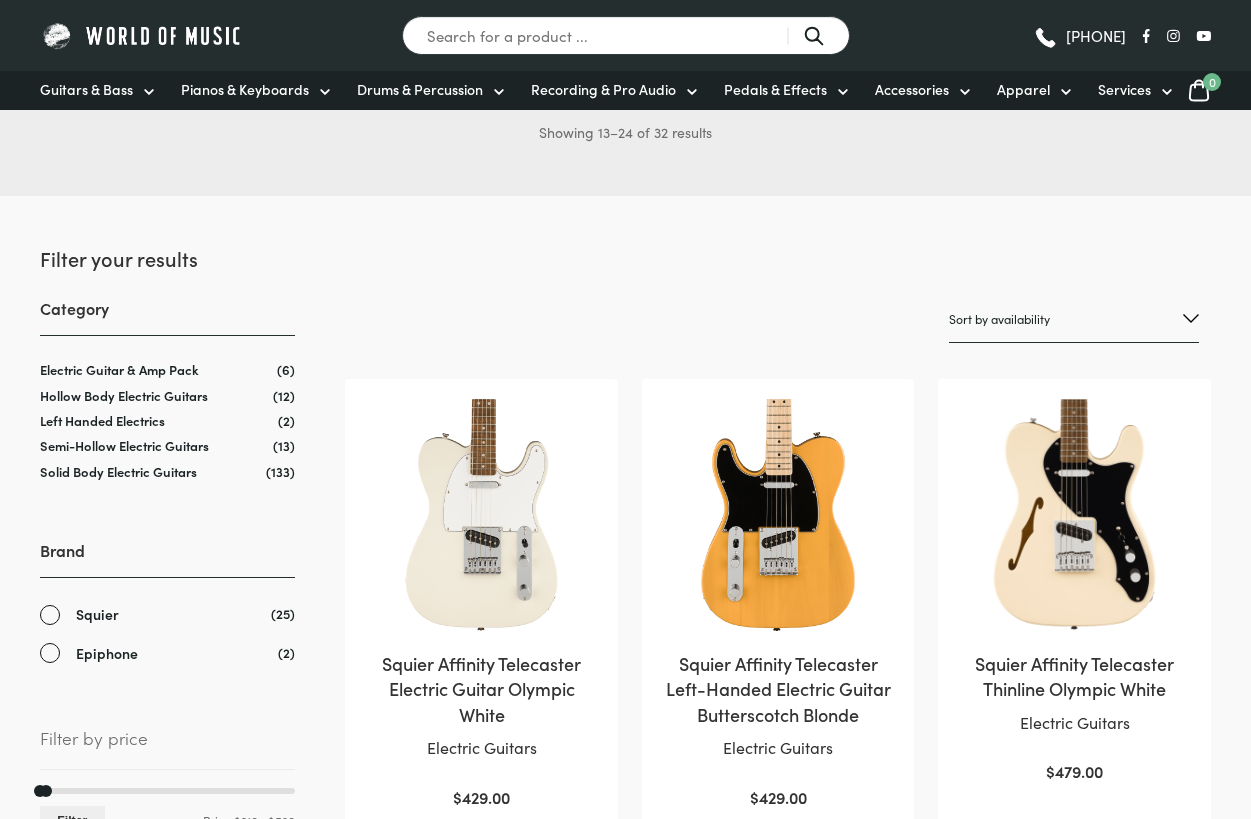 scroll, scrollTop: 187, scrollLeft: 0, axis: vertical 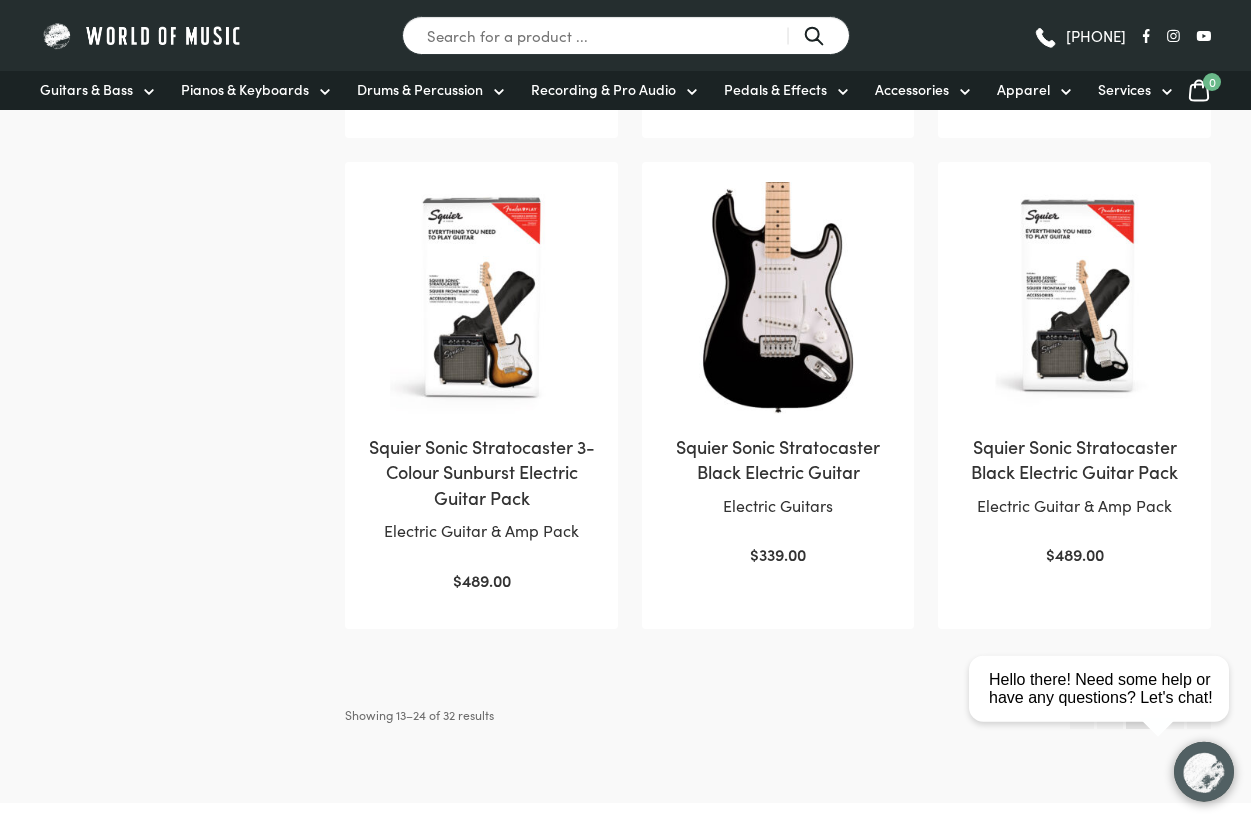 click on "close Hello there! Need some help or have any questions? Let's chat!" at bounding box center [1106, 598] 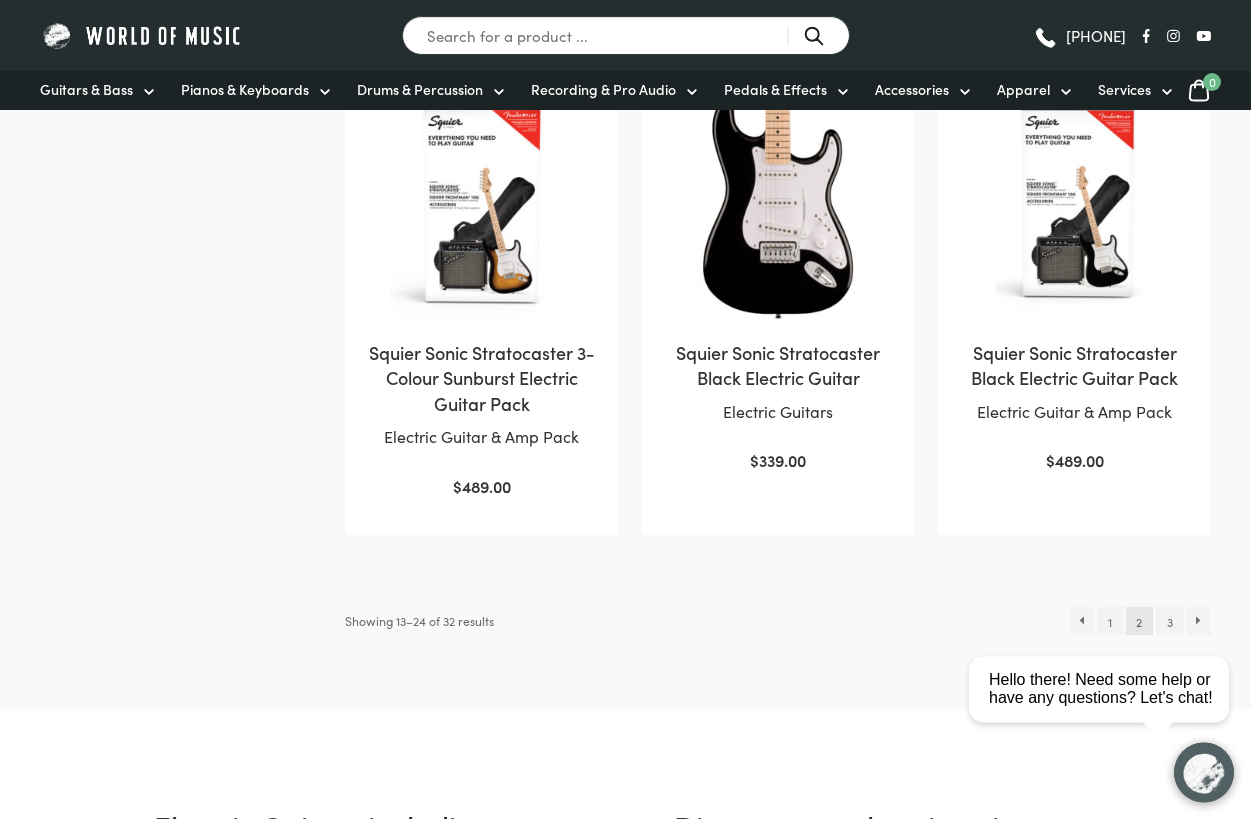 scroll, scrollTop: 1950, scrollLeft: 0, axis: vertical 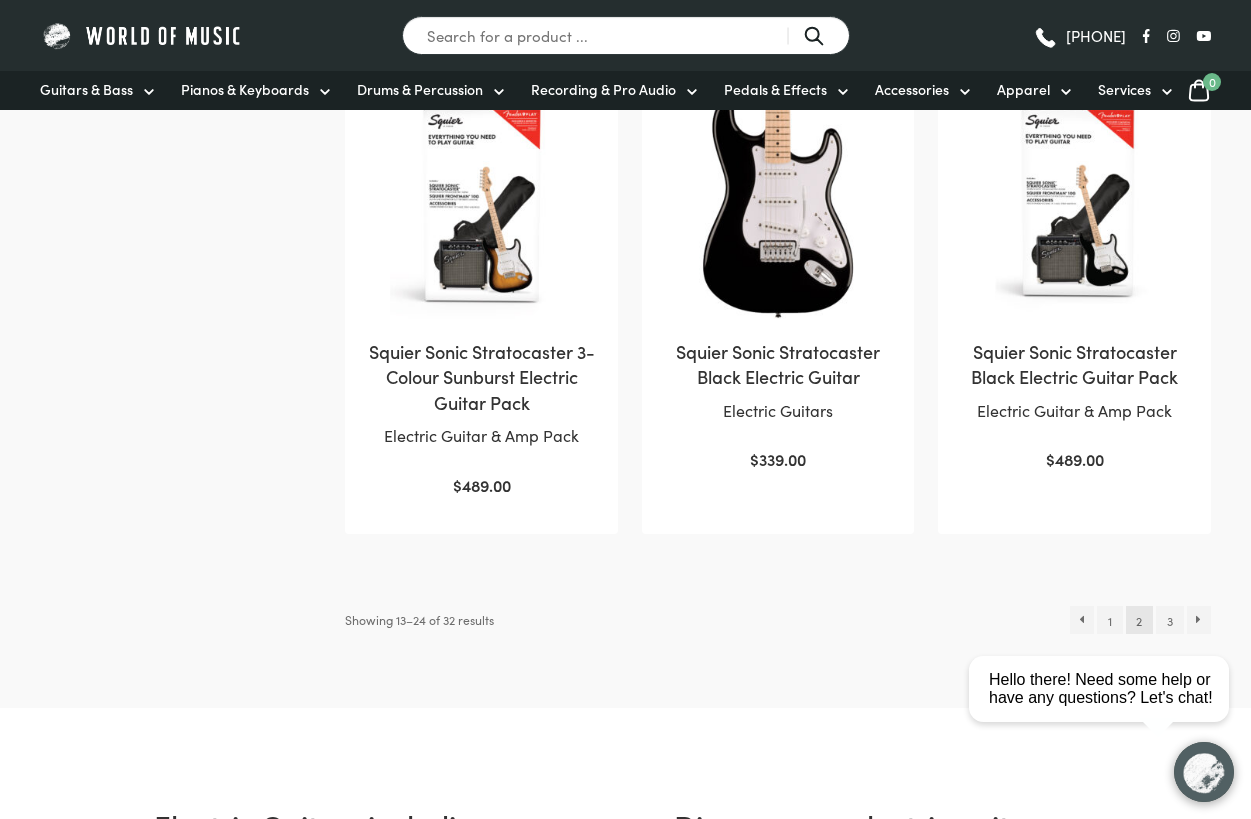 click on "3" at bounding box center [1169, 620] 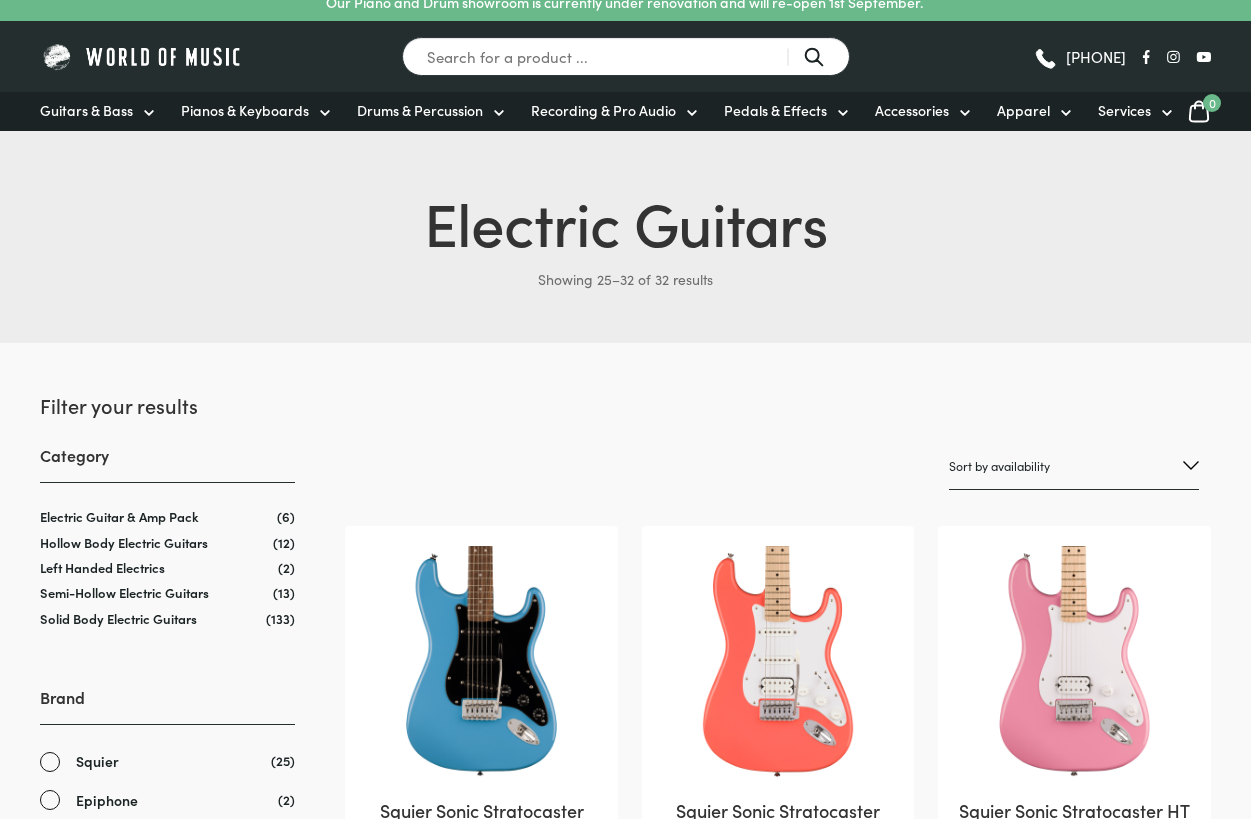 scroll, scrollTop: 0, scrollLeft: 0, axis: both 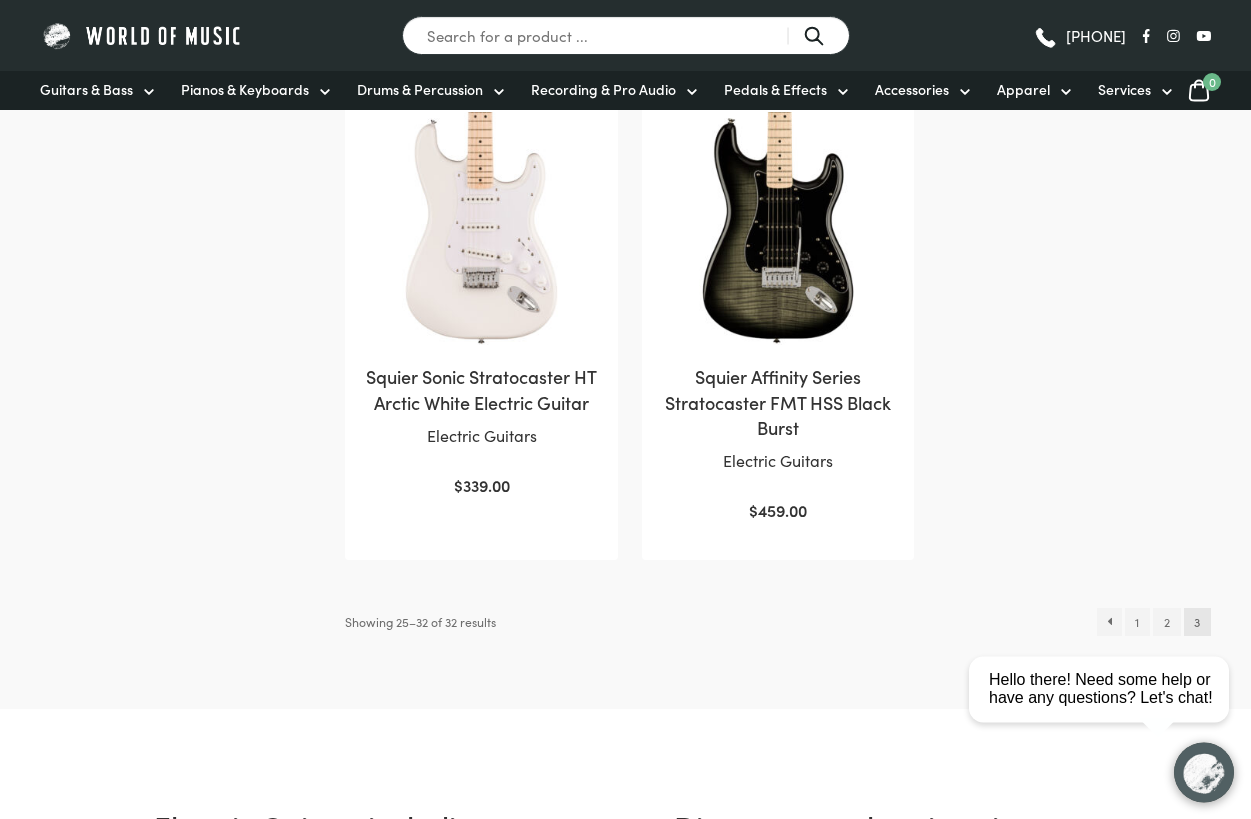 click on "←" at bounding box center (1109, 622) 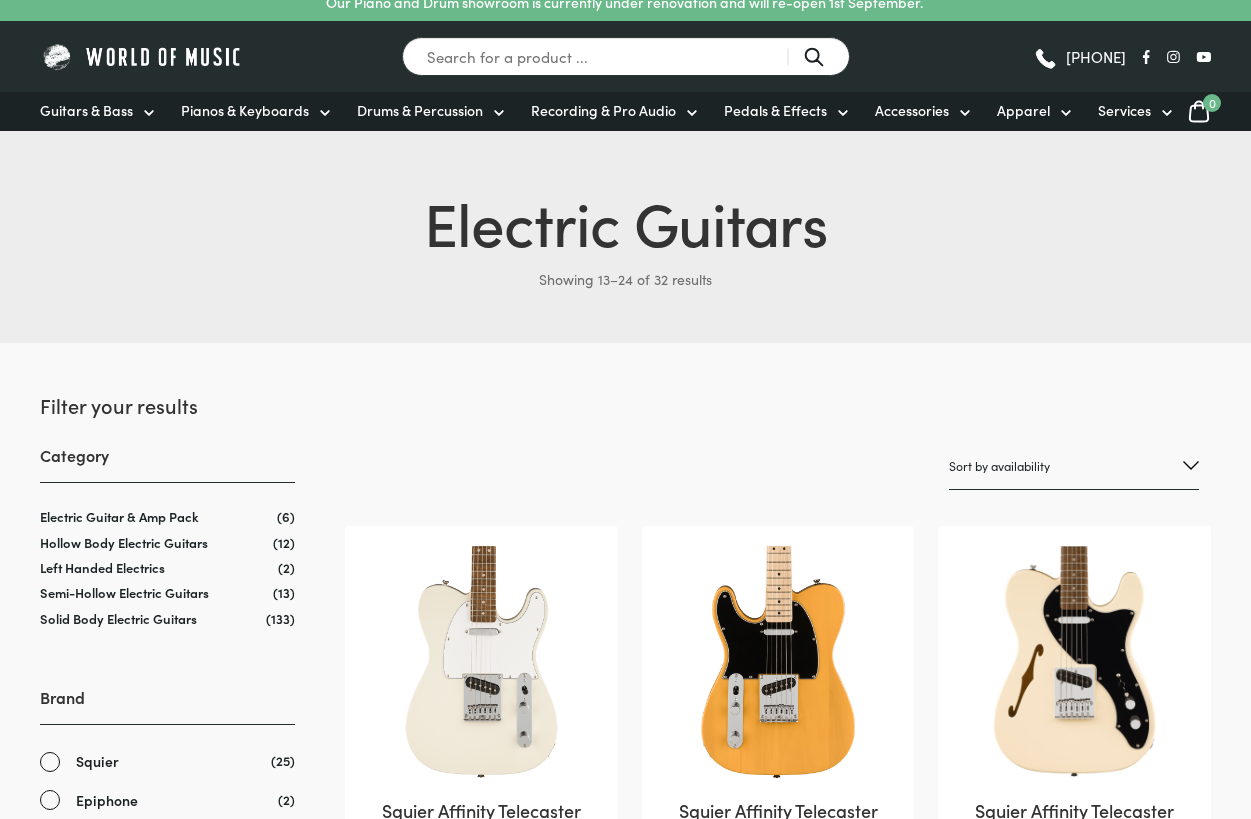 scroll, scrollTop: 0, scrollLeft: 0, axis: both 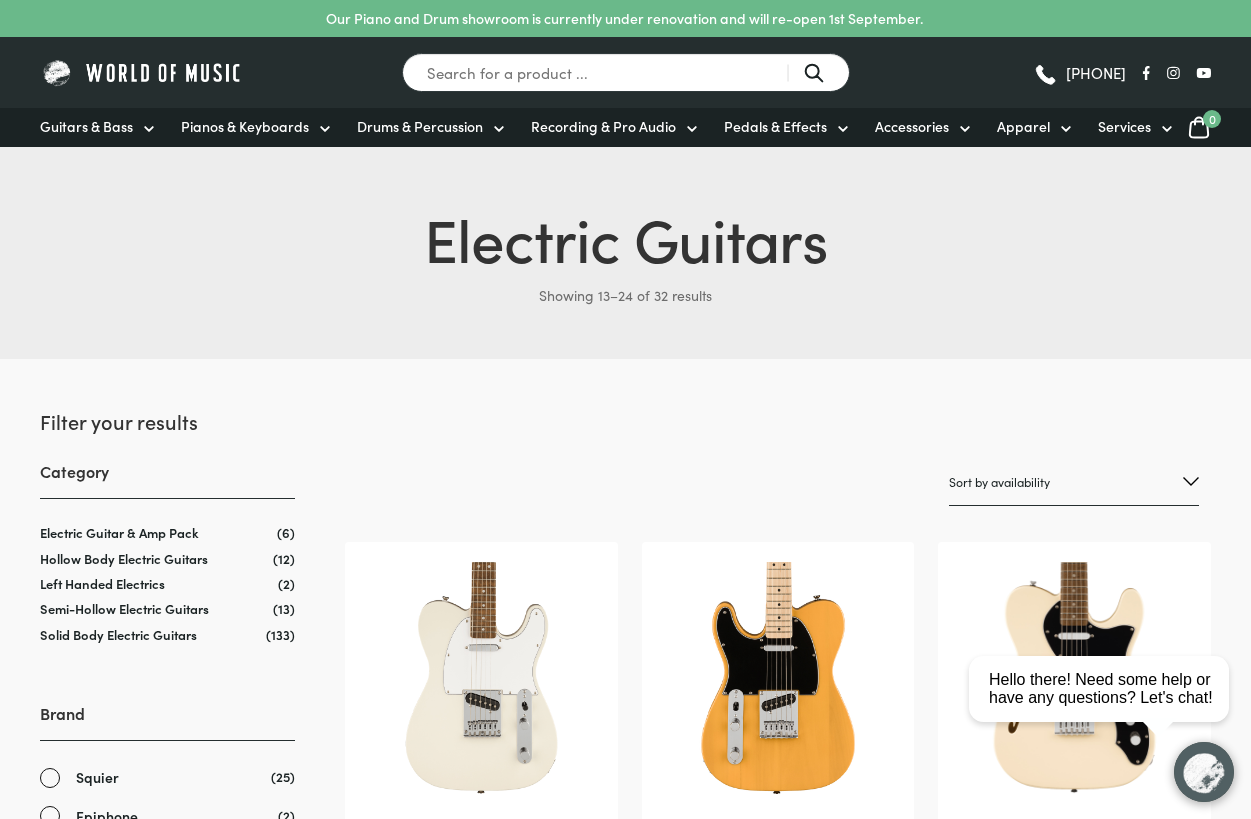 click 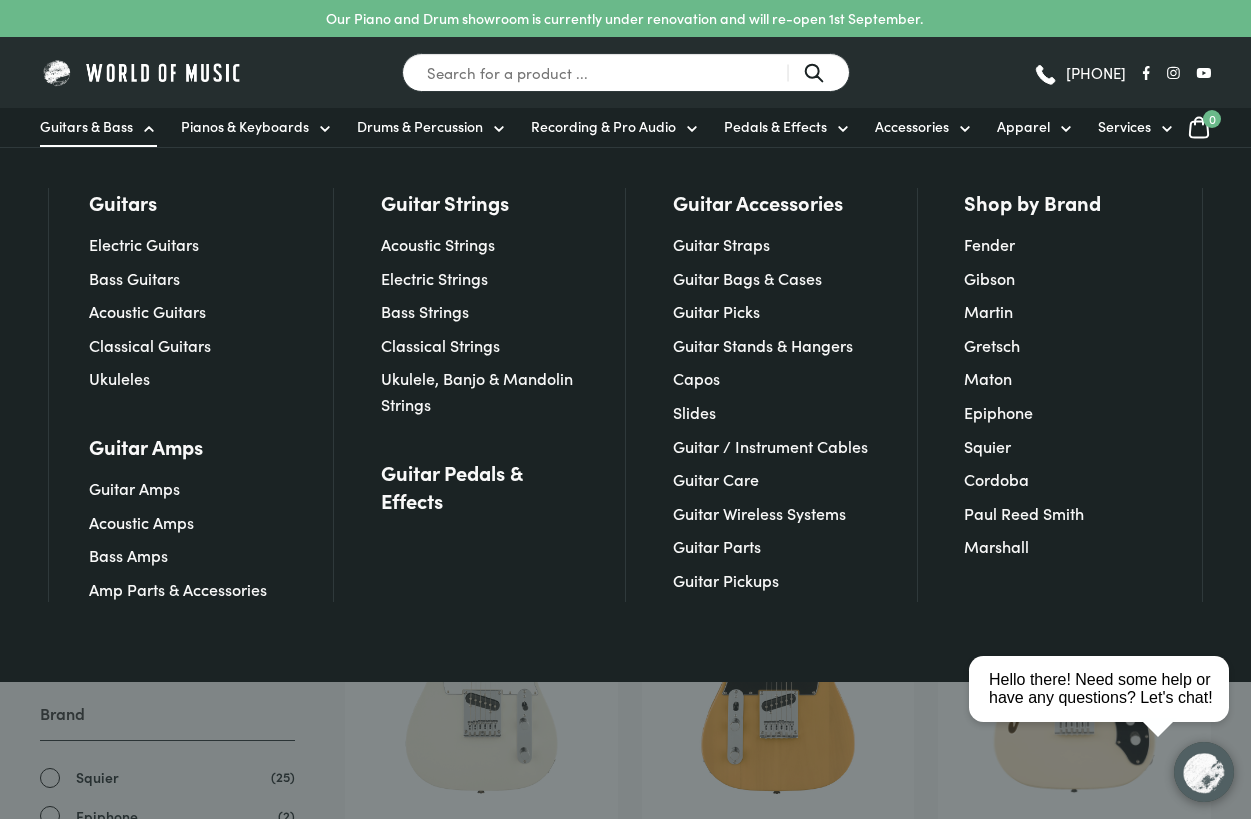click on "Acoustic Guitars" at bounding box center (147, 311) 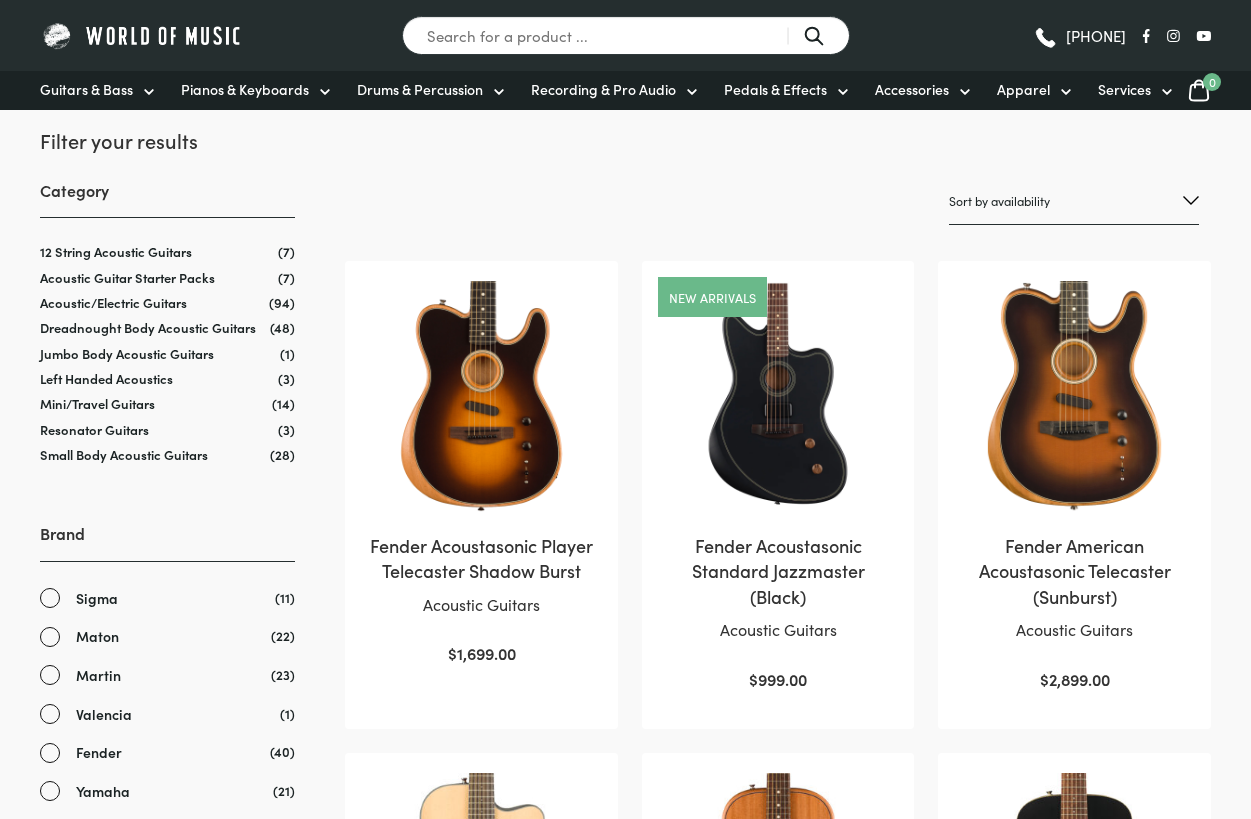 scroll, scrollTop: 0, scrollLeft: 0, axis: both 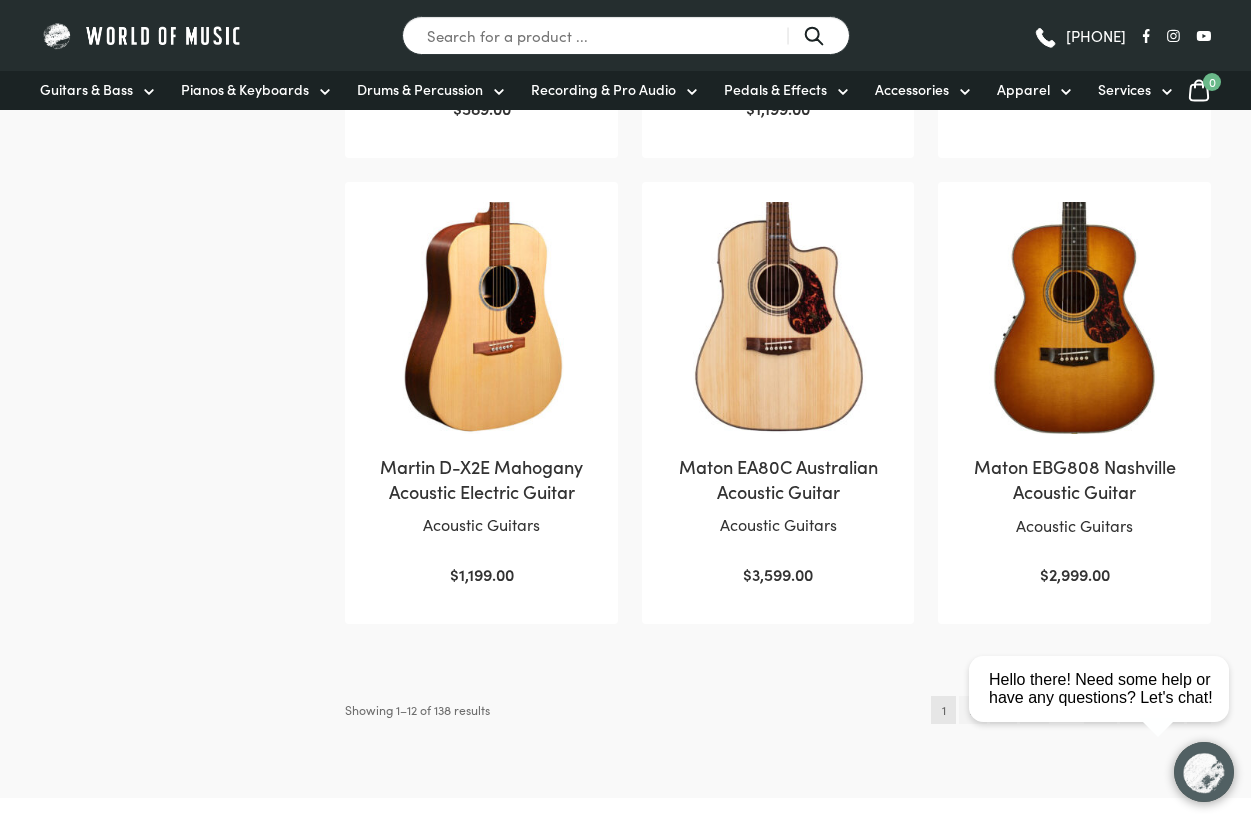 click on "2" at bounding box center [972, 710] 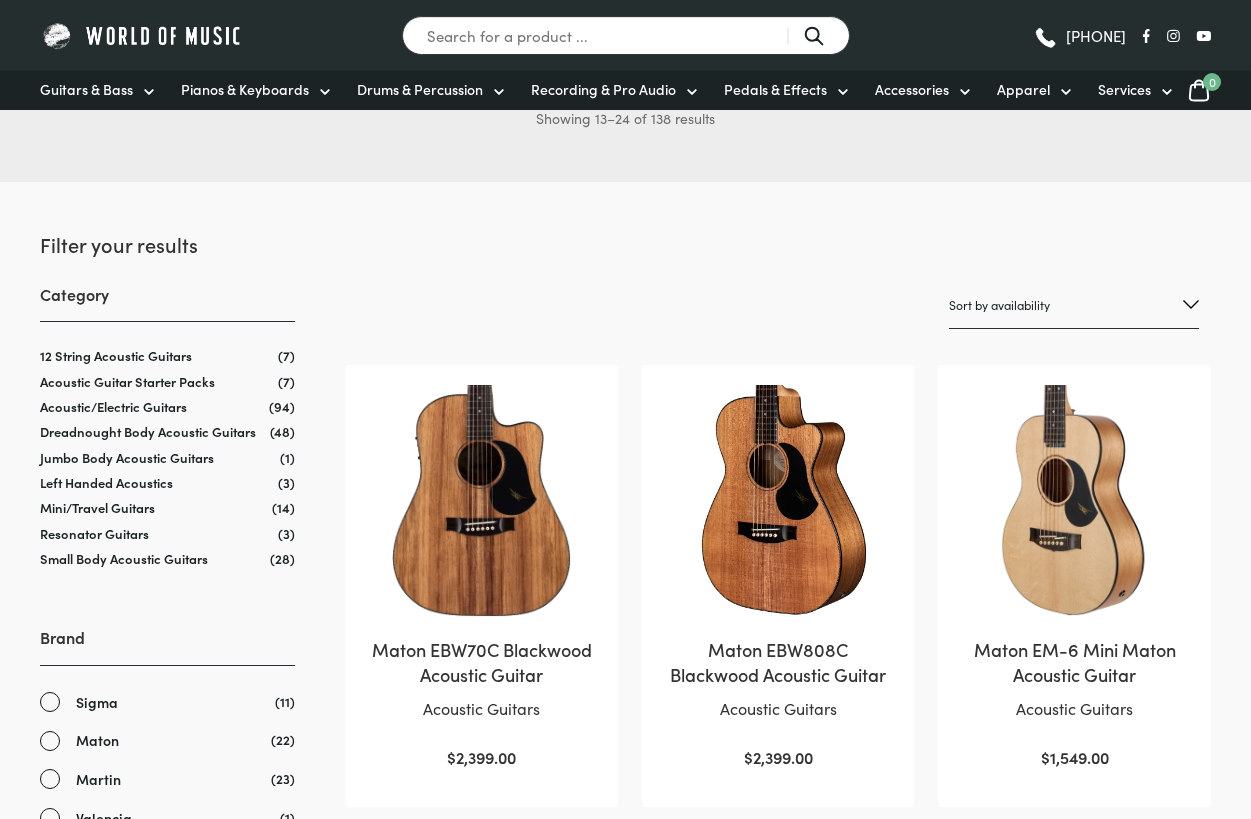 scroll, scrollTop: 0, scrollLeft: 0, axis: both 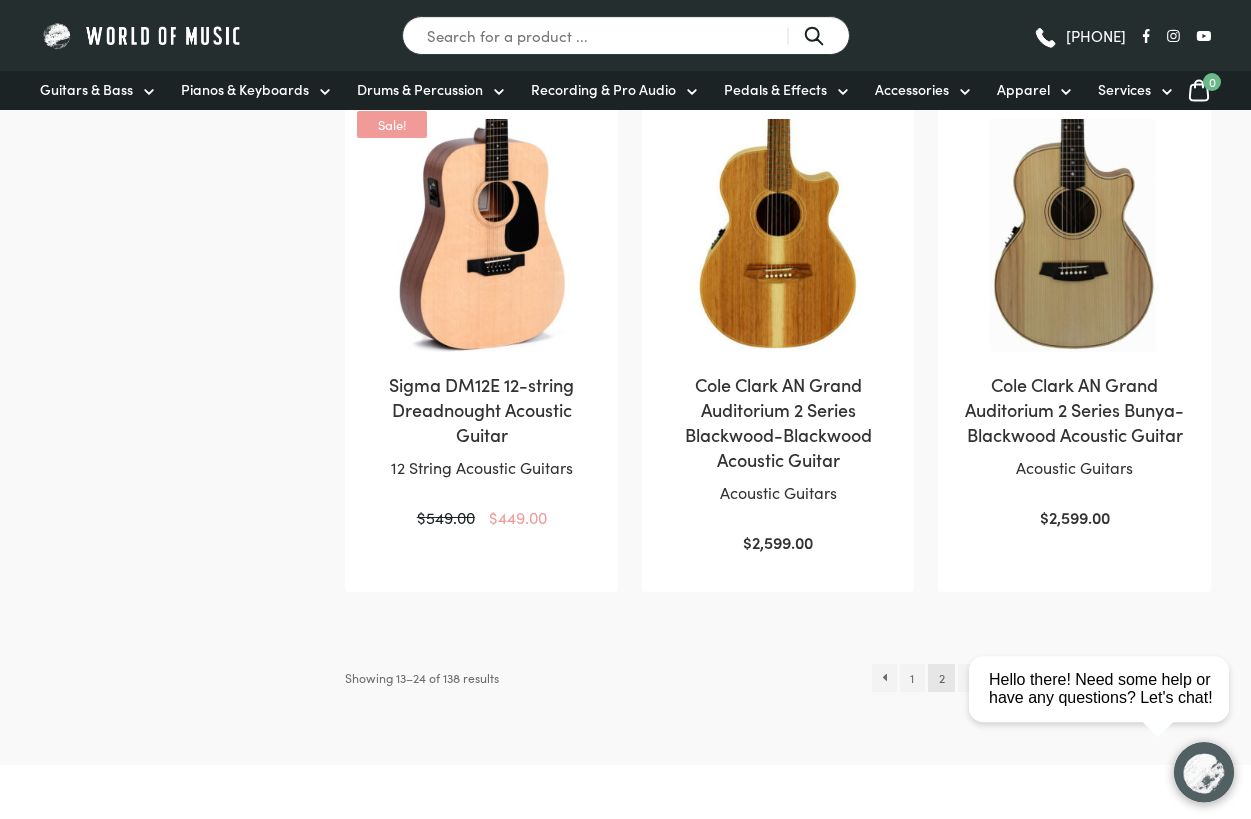 click on "3" at bounding box center (971, 678) 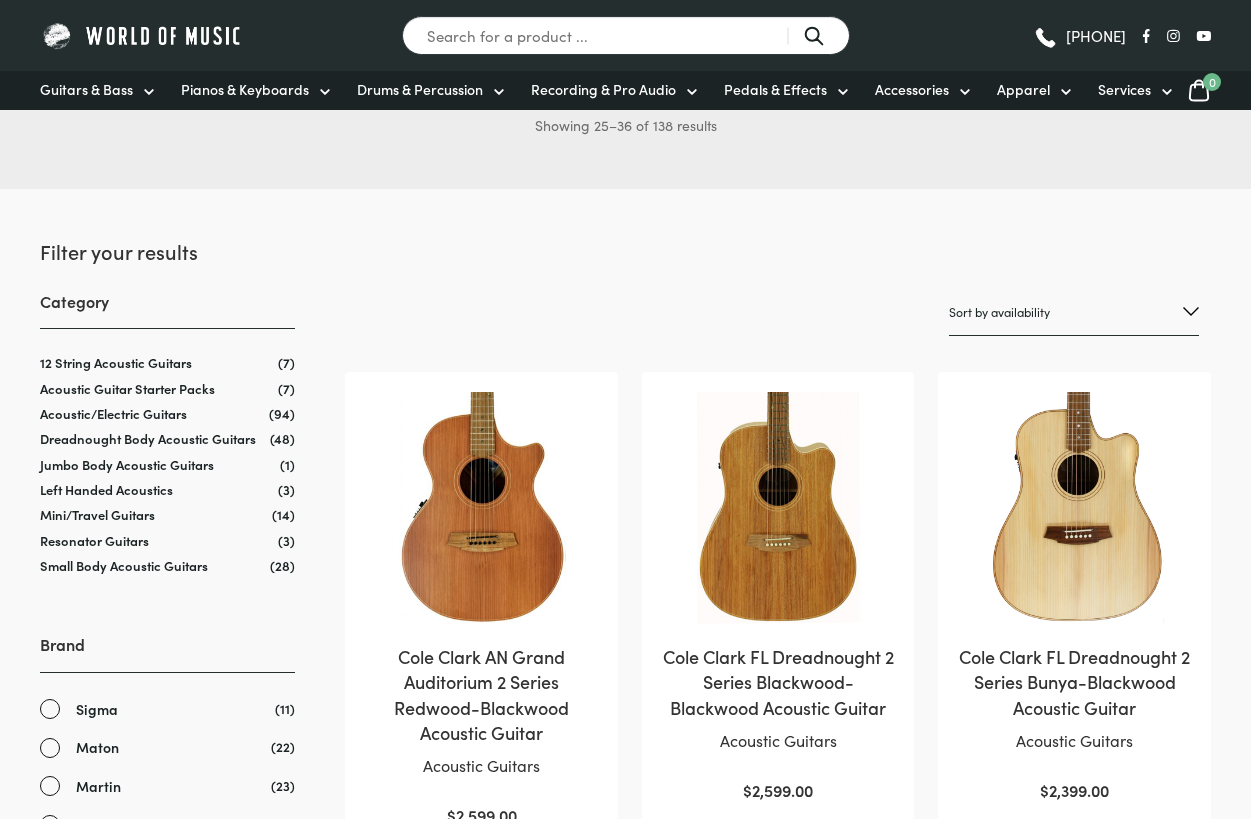 scroll, scrollTop: 0, scrollLeft: 0, axis: both 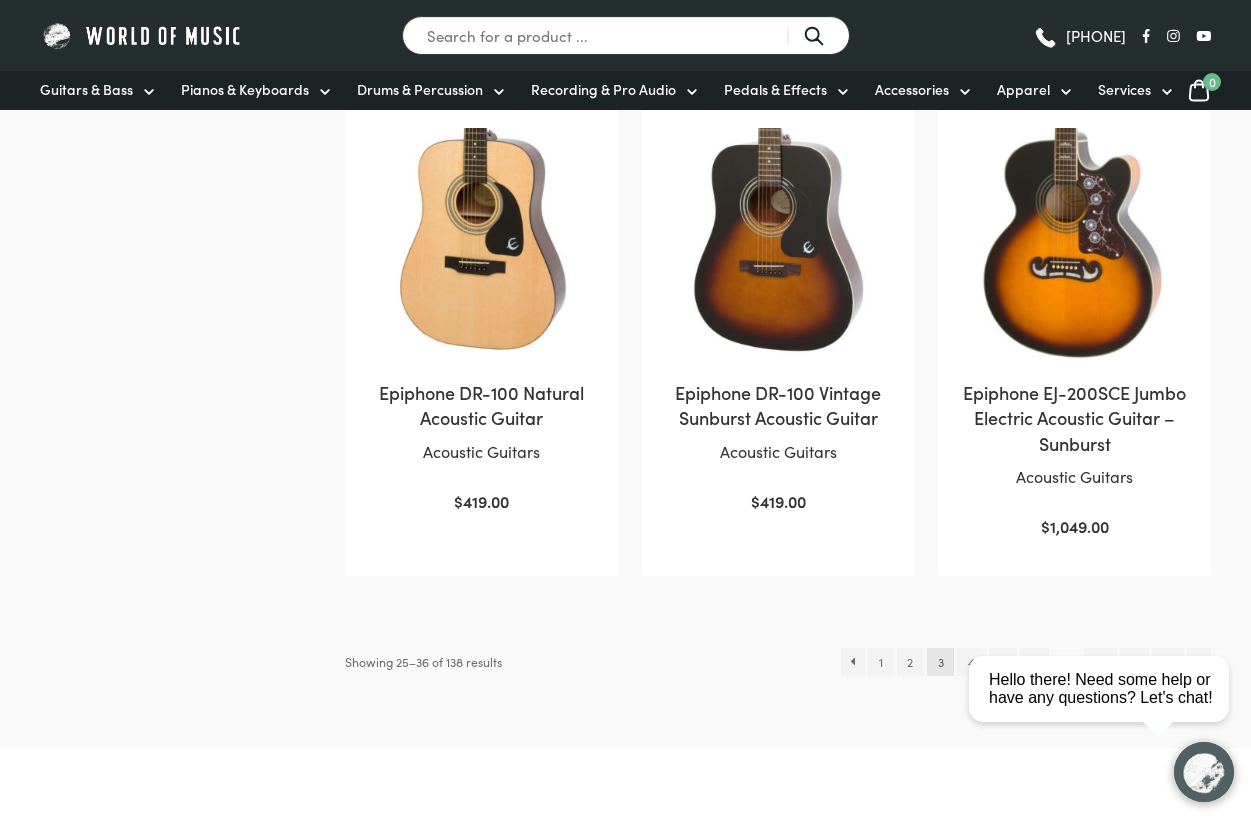 click on "4" at bounding box center [971, 662] 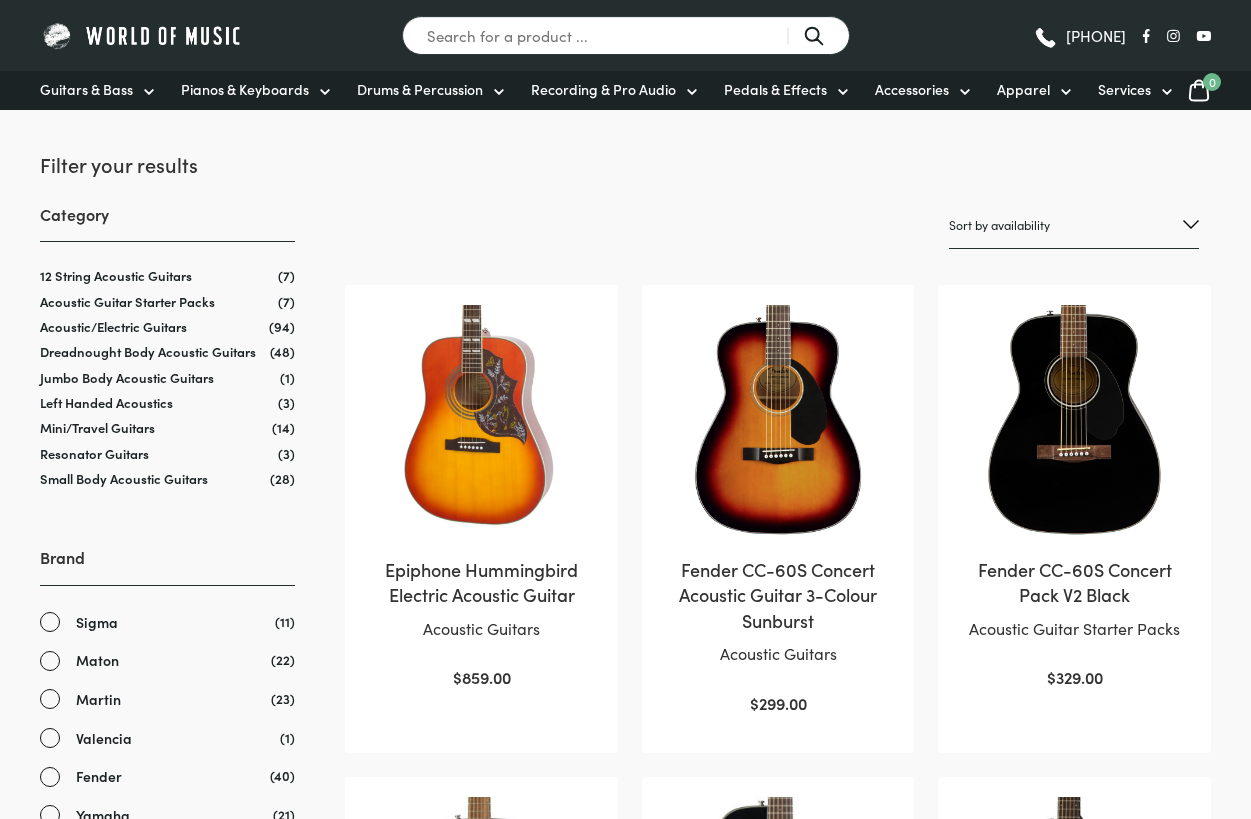 scroll, scrollTop: 0, scrollLeft: 0, axis: both 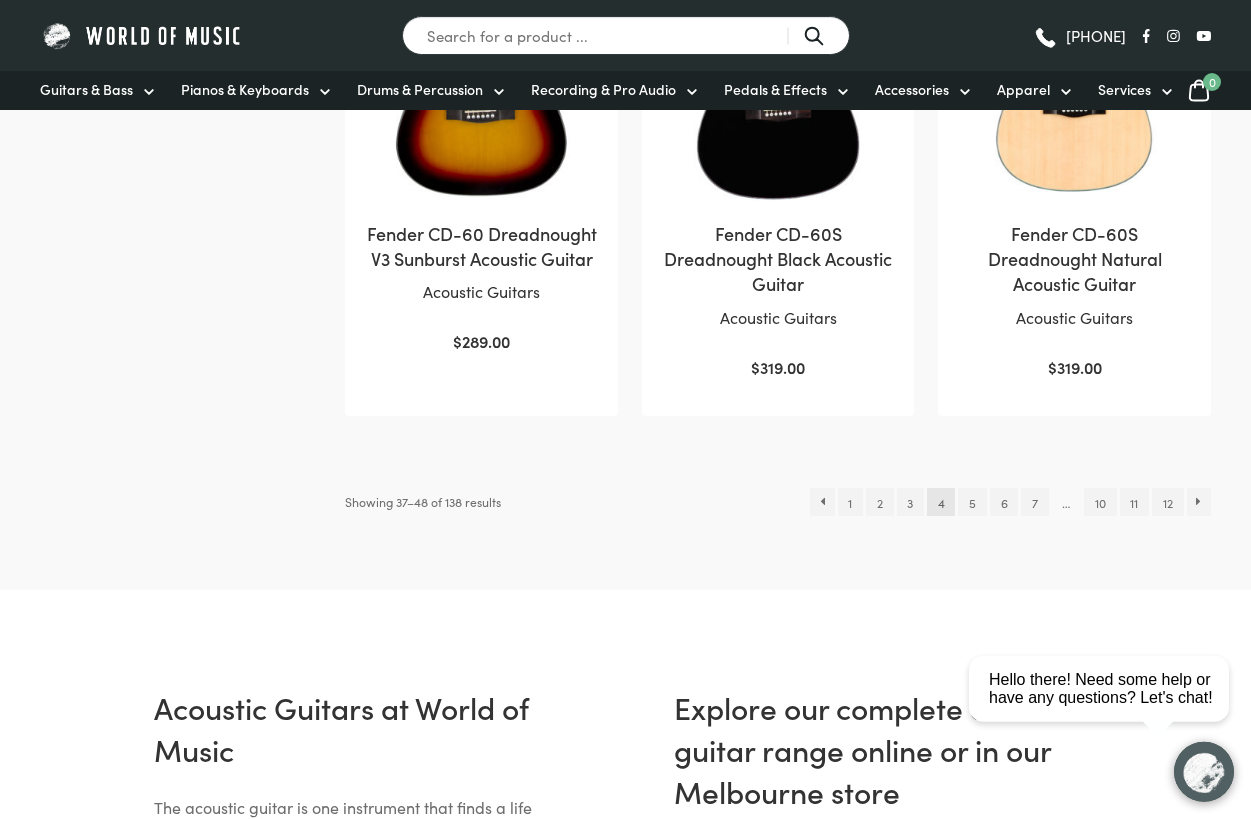 click on "5" at bounding box center (972, 502) 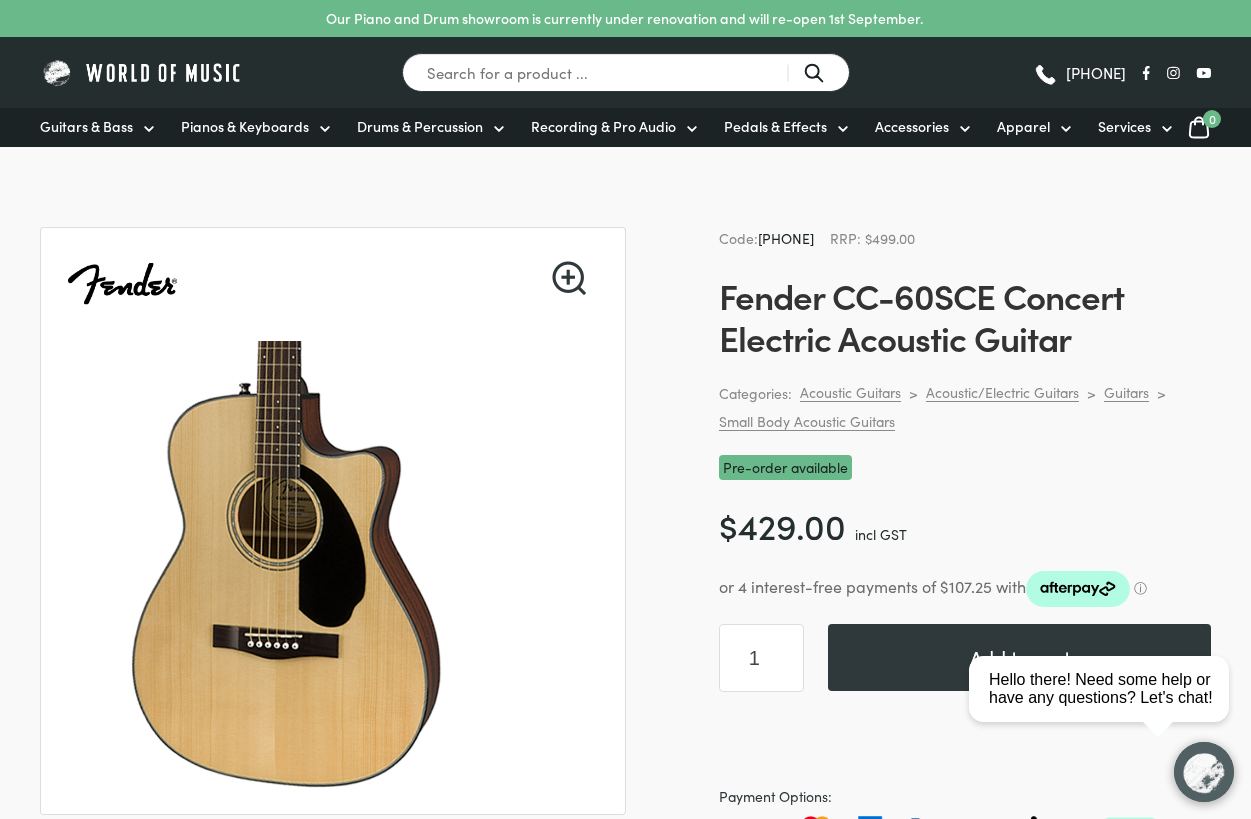 scroll, scrollTop: 0, scrollLeft: 0, axis: both 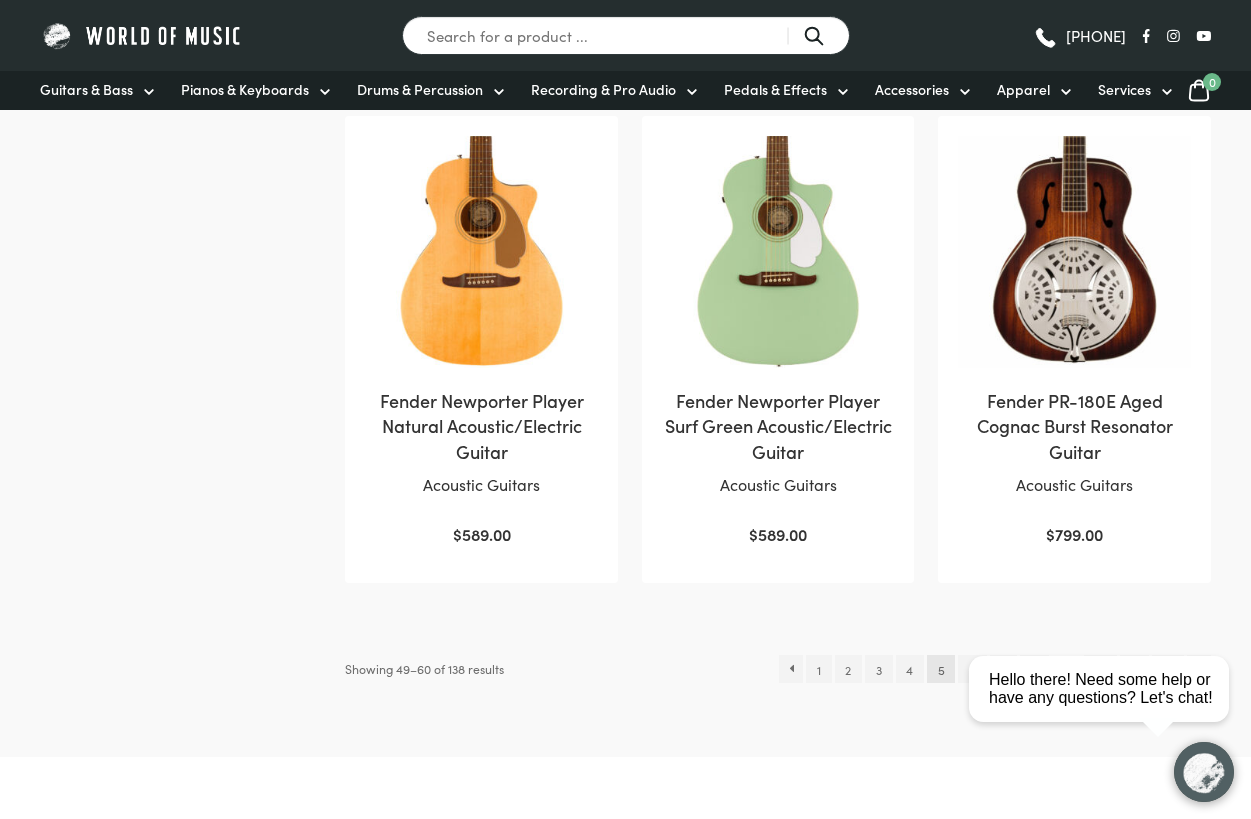 click on "6" at bounding box center (972, 669) 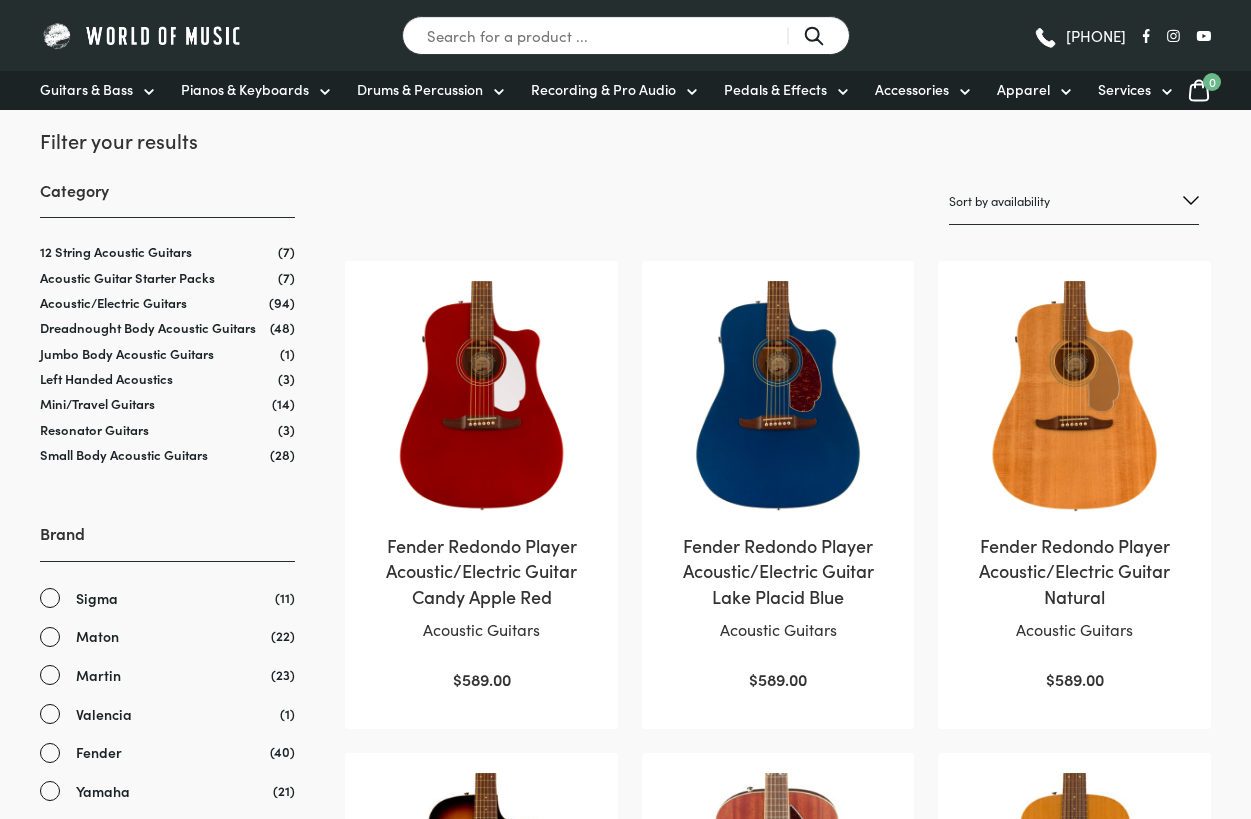 scroll, scrollTop: 0, scrollLeft: 0, axis: both 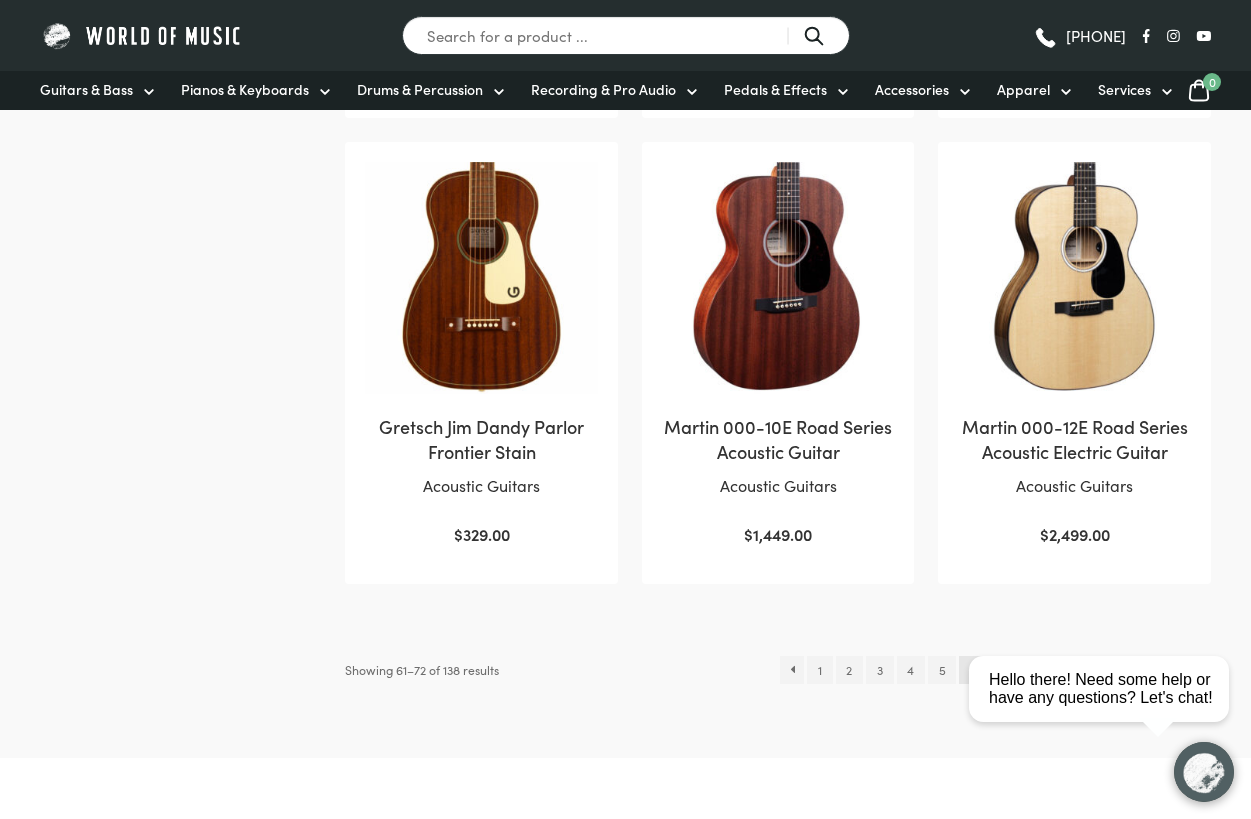 click on "close Hello there! Need some help or have any questions? Let's chat!" at bounding box center [1106, 598] 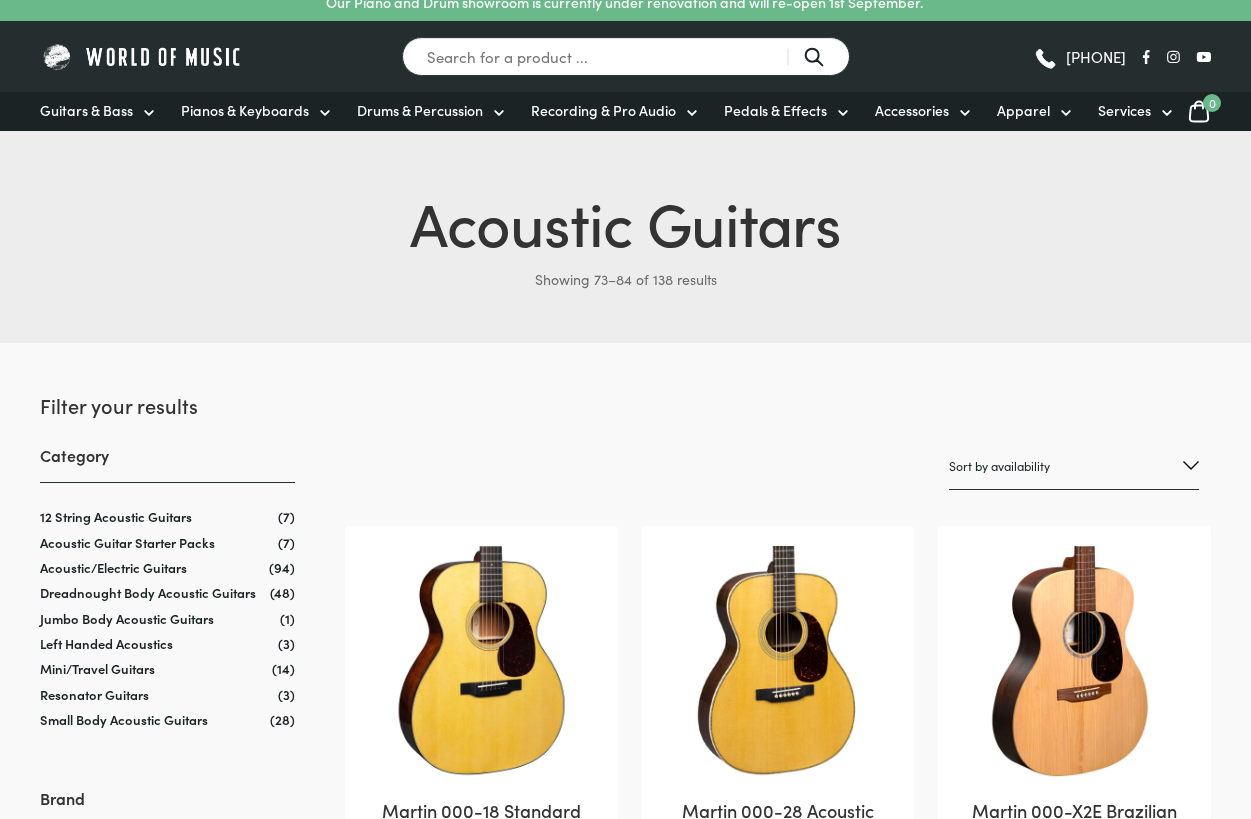 scroll, scrollTop: 0, scrollLeft: 0, axis: both 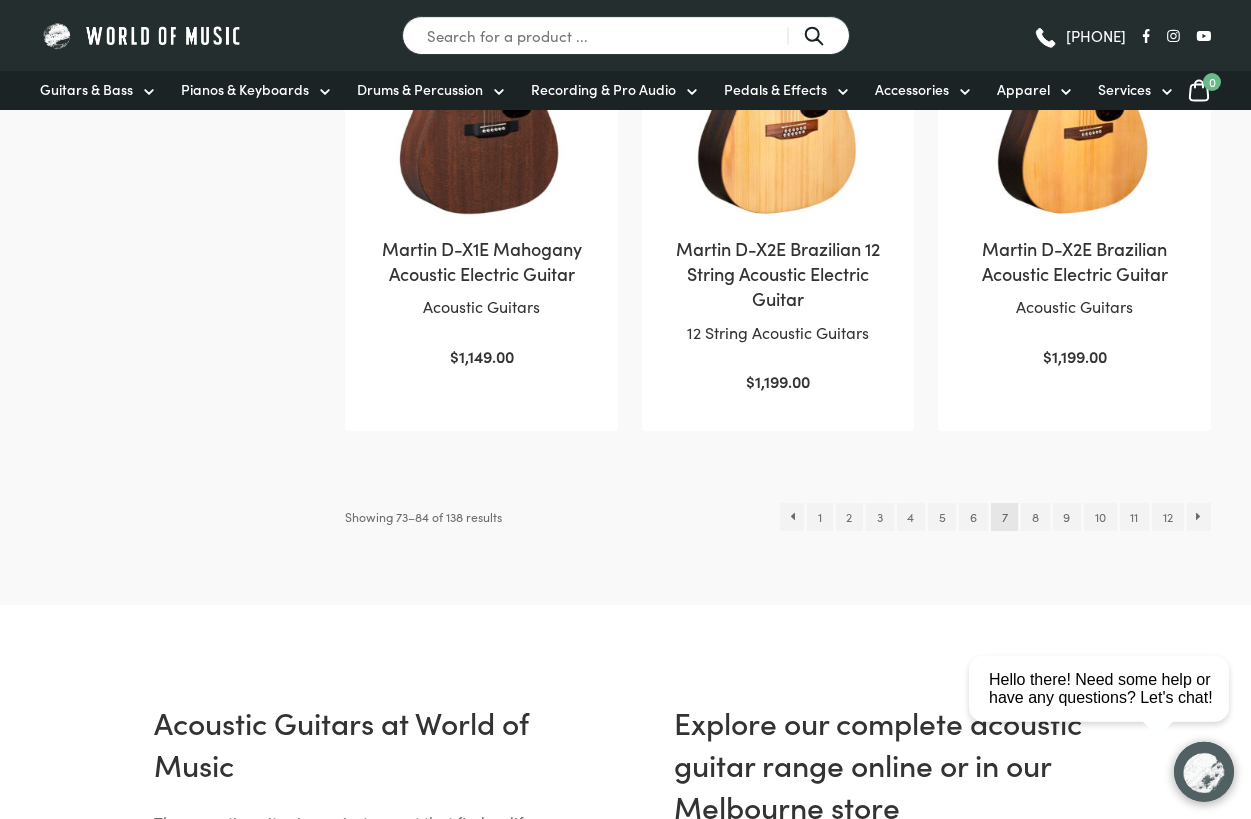 click on "8" at bounding box center (1035, 517) 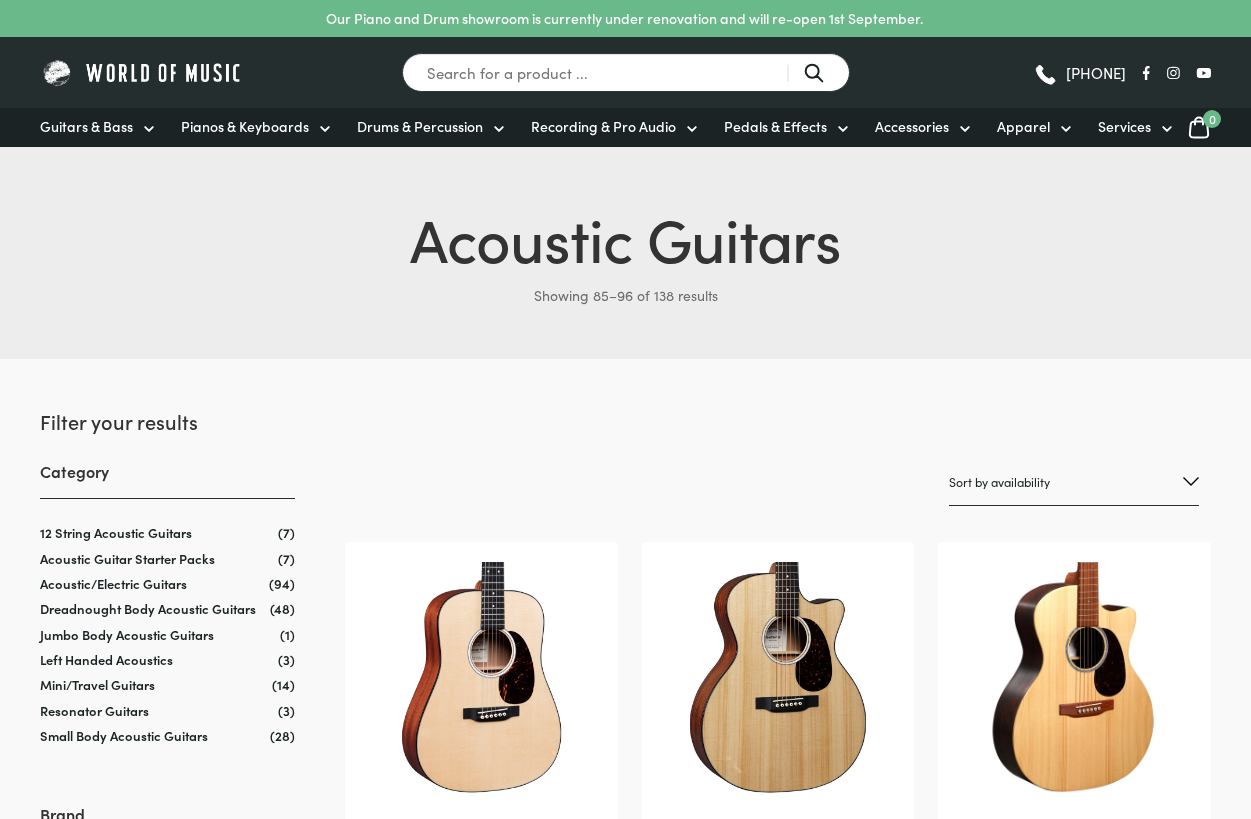 scroll, scrollTop: 16, scrollLeft: 0, axis: vertical 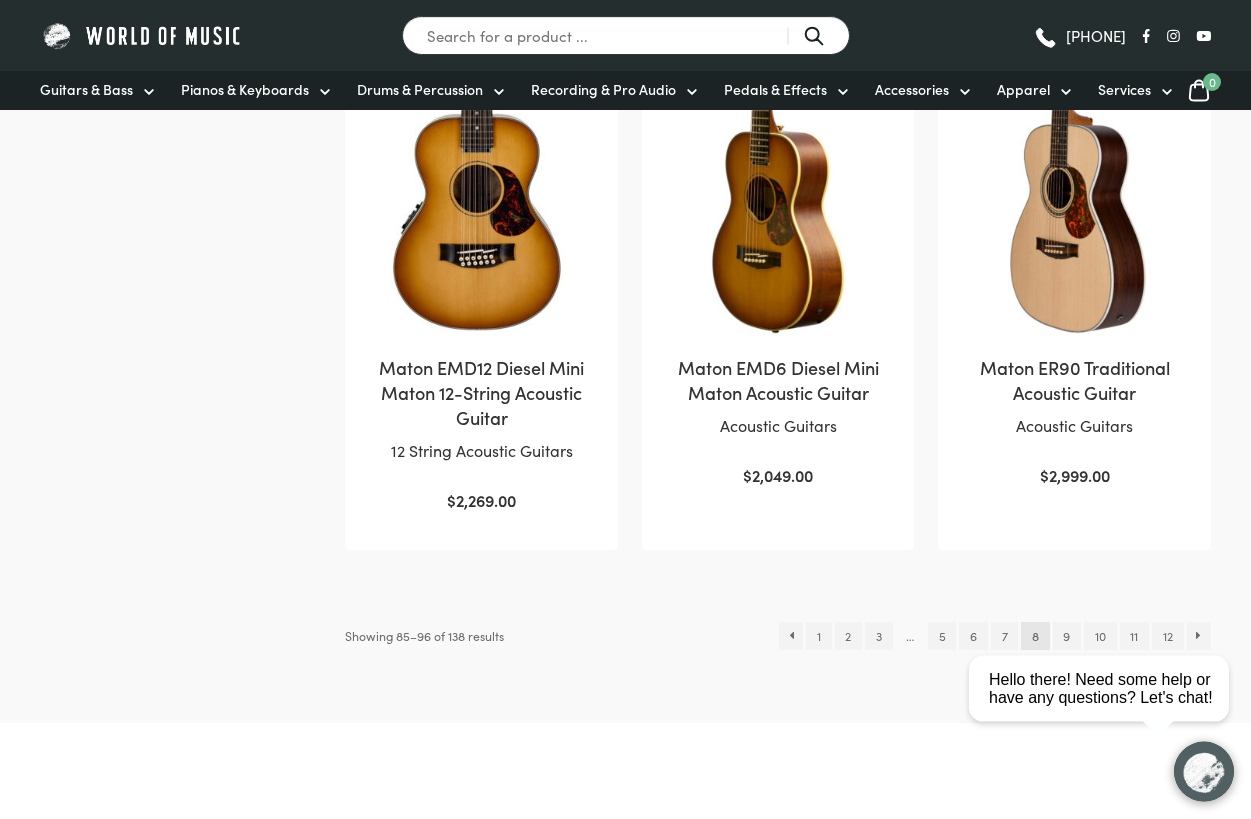 click on "9" at bounding box center [1067, 636] 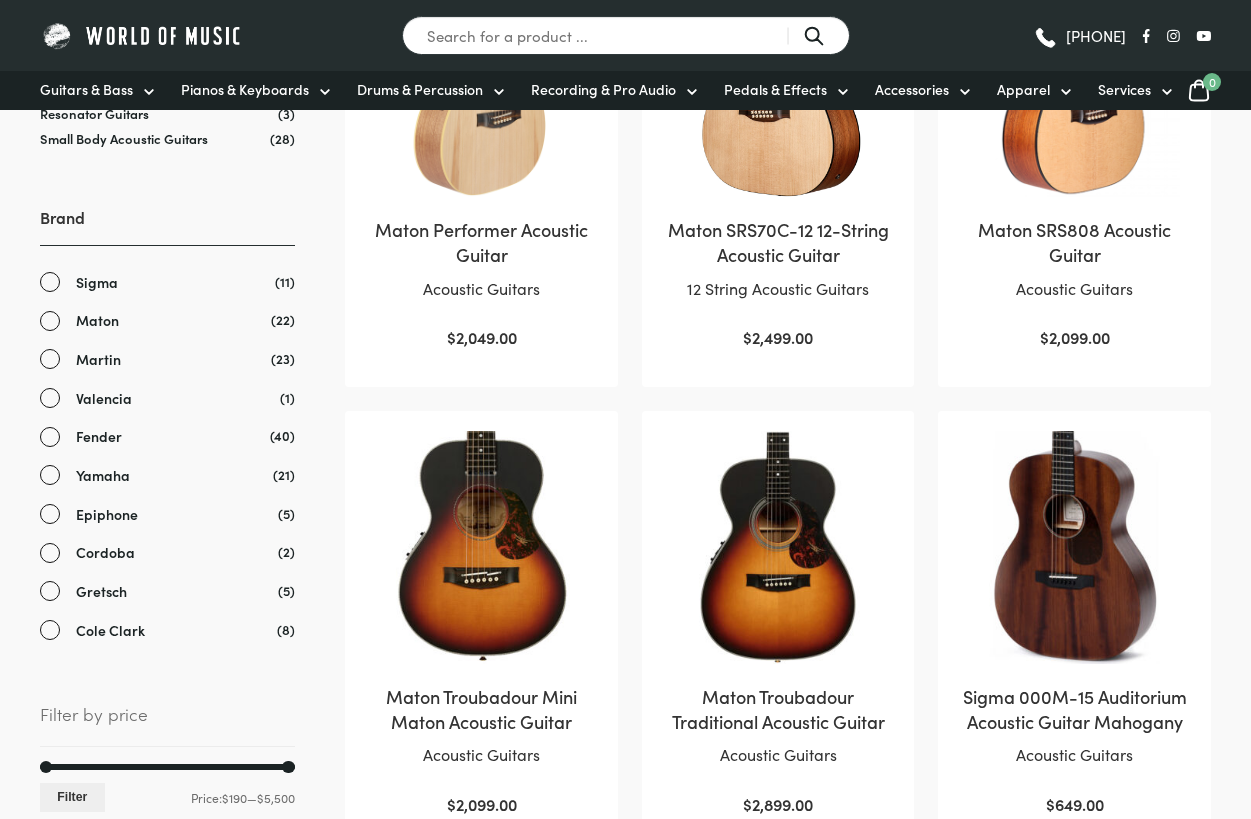 scroll, scrollTop: 0, scrollLeft: 0, axis: both 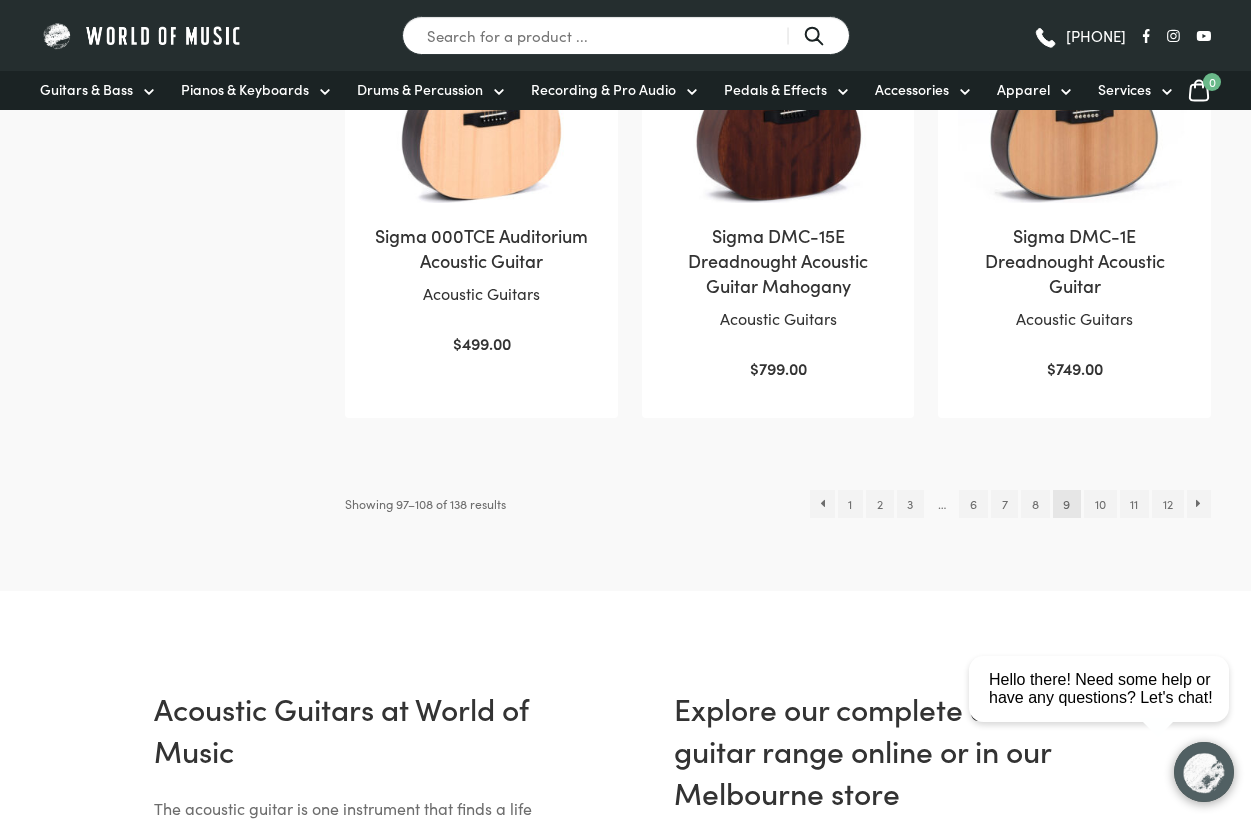 click on "10" at bounding box center [1100, 504] 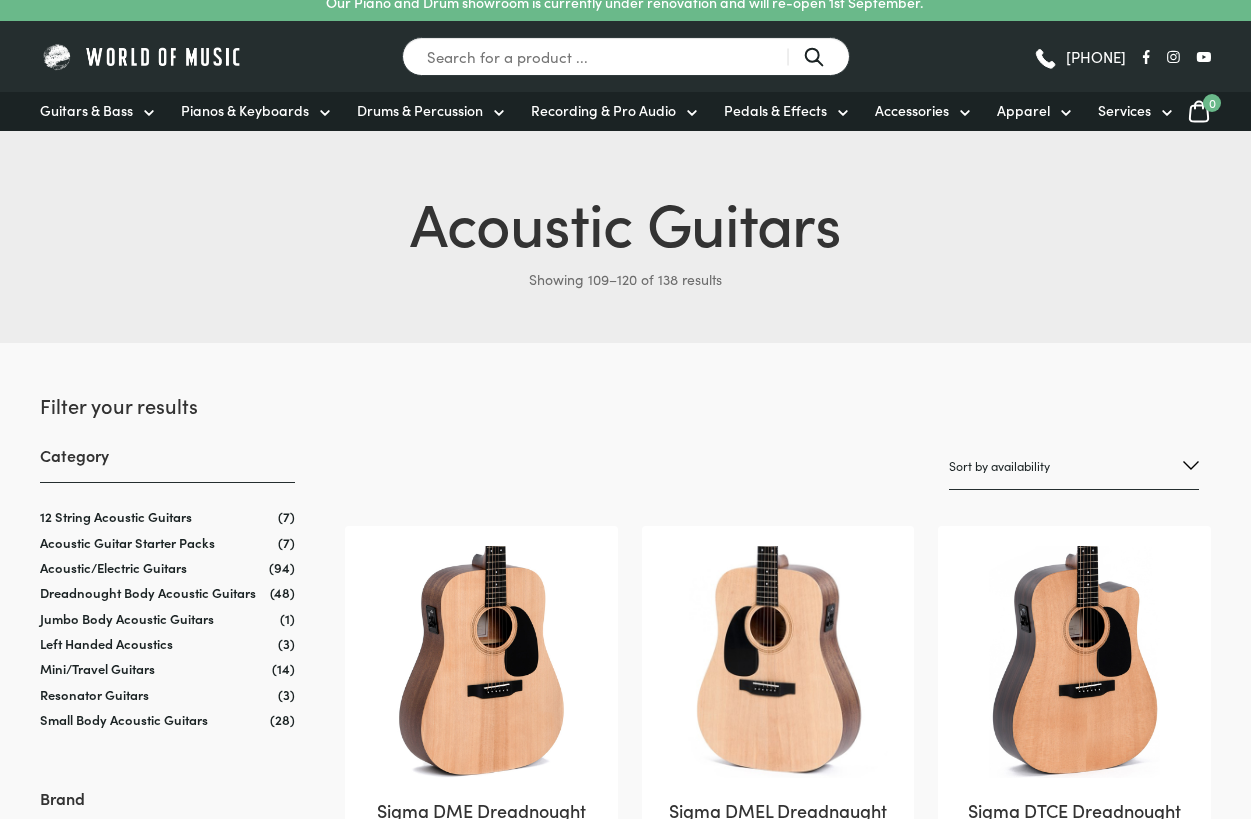 scroll, scrollTop: 0, scrollLeft: 0, axis: both 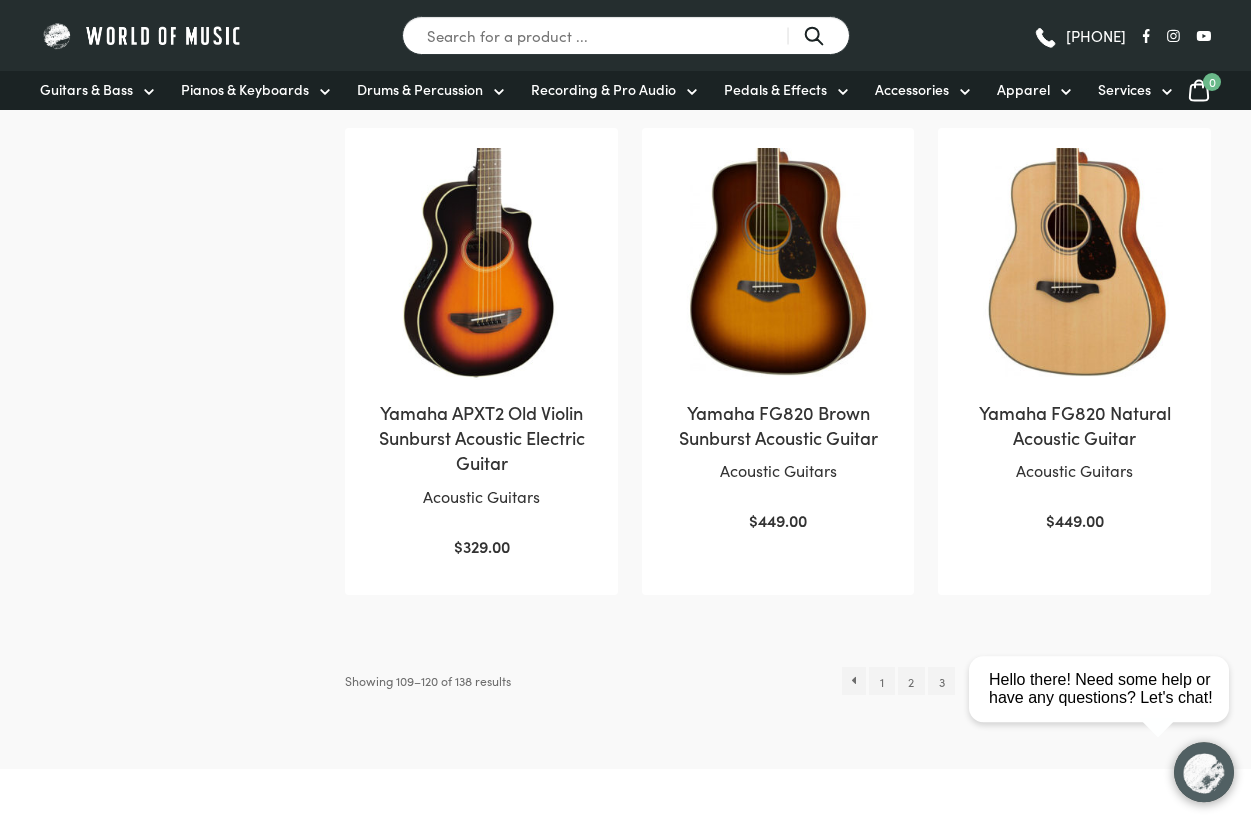 click on "close Hello there! Need some help or have any questions? Let's chat!" at bounding box center (1106, 599) 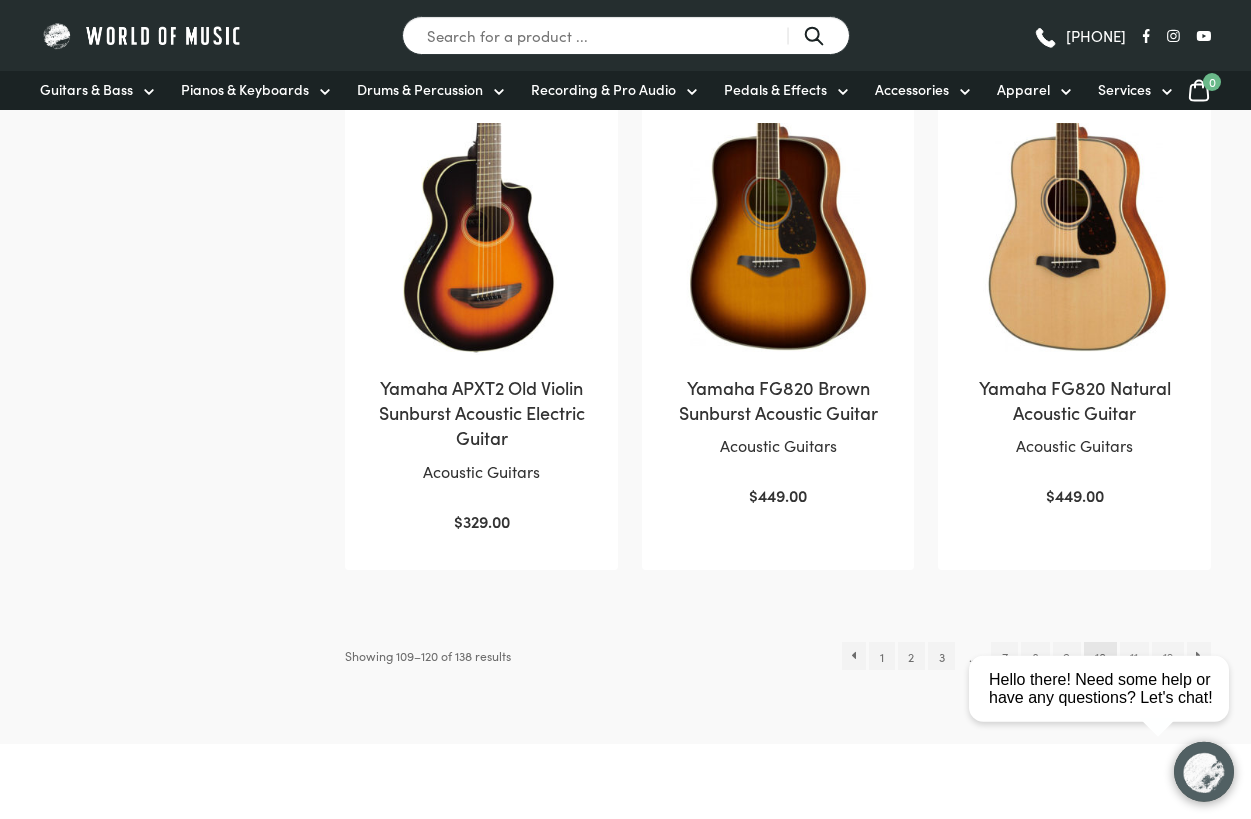 scroll, scrollTop: 1989, scrollLeft: 0, axis: vertical 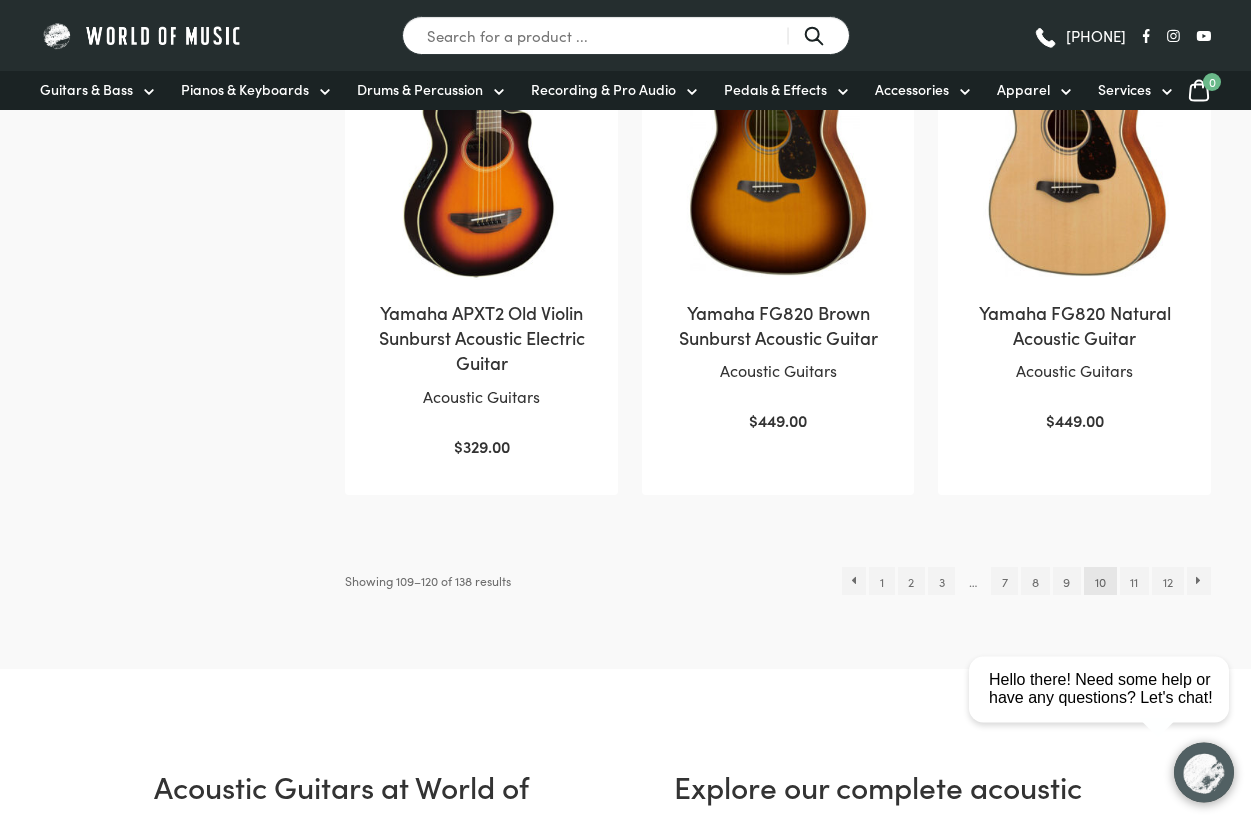click on "11" at bounding box center [1134, 581] 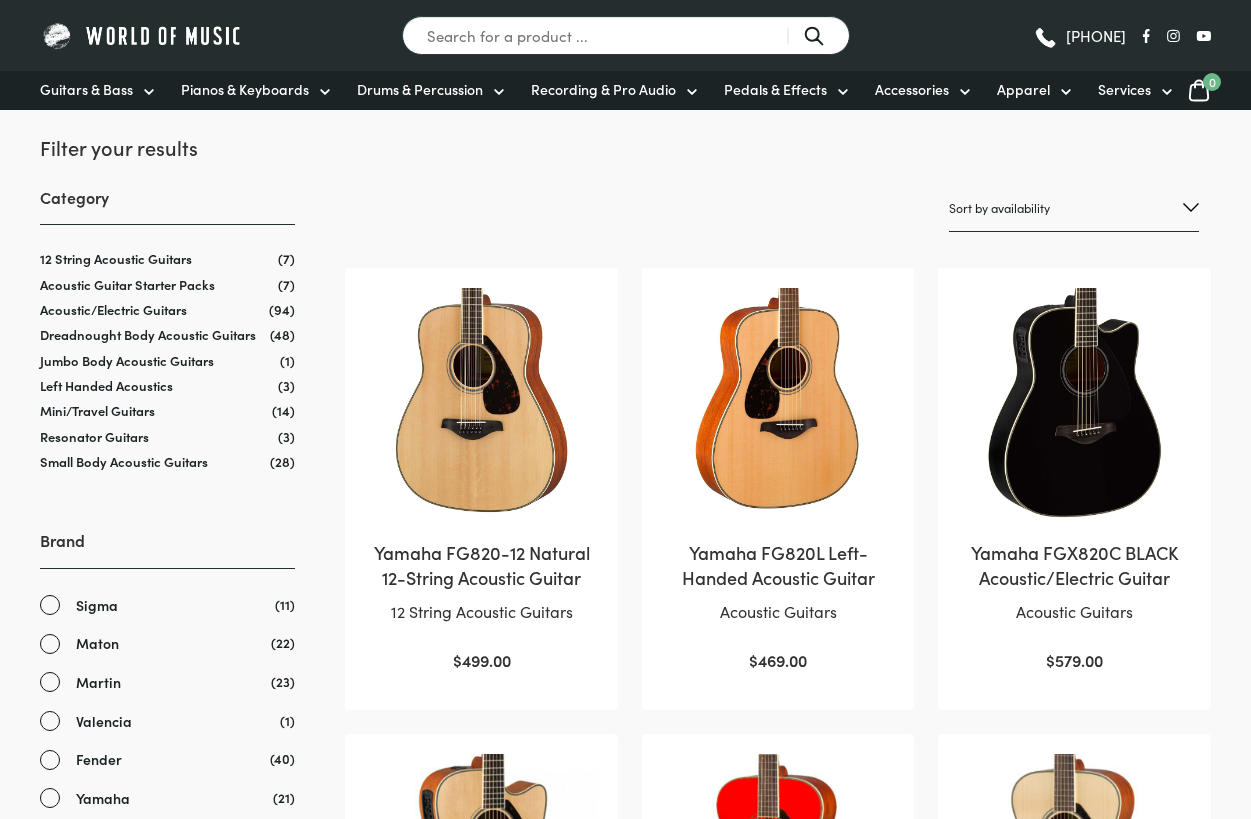 scroll, scrollTop: 0, scrollLeft: 0, axis: both 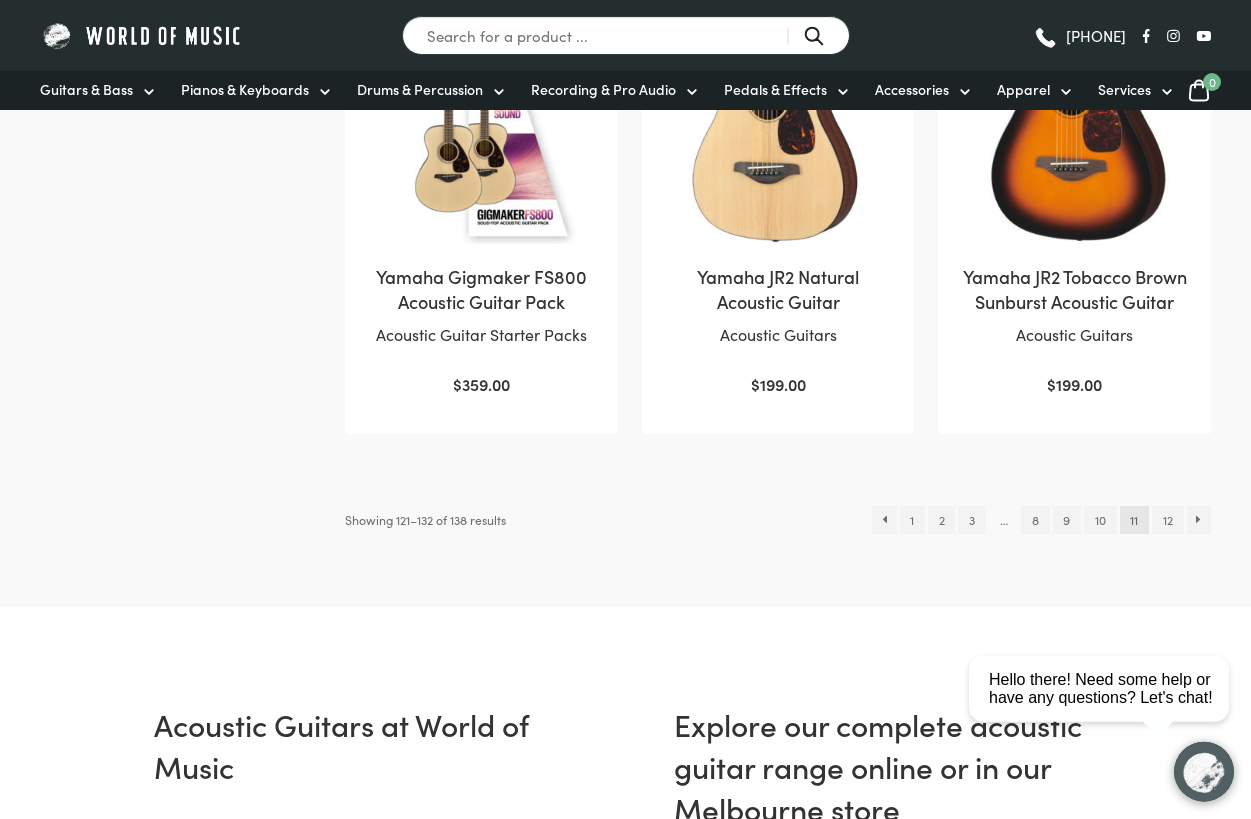 click on "12" at bounding box center (1167, 520) 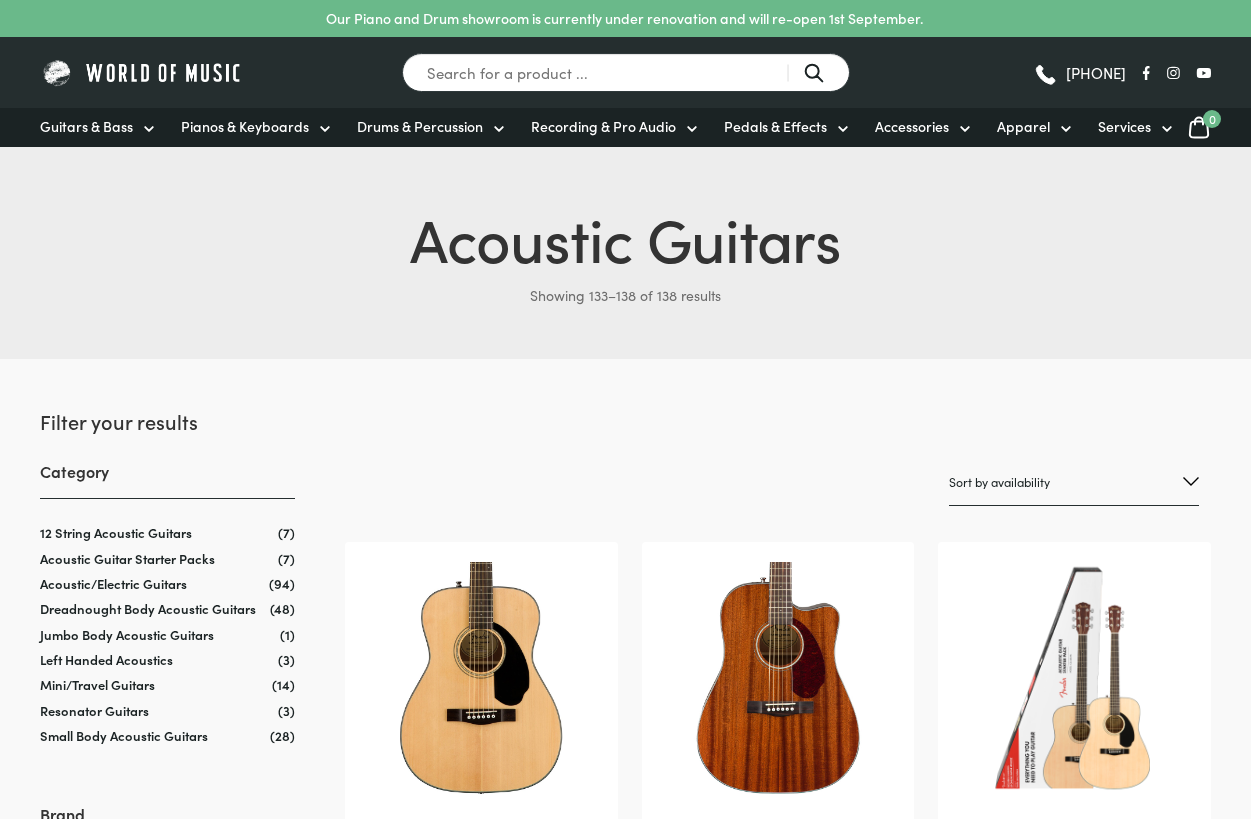 scroll, scrollTop: 49, scrollLeft: 0, axis: vertical 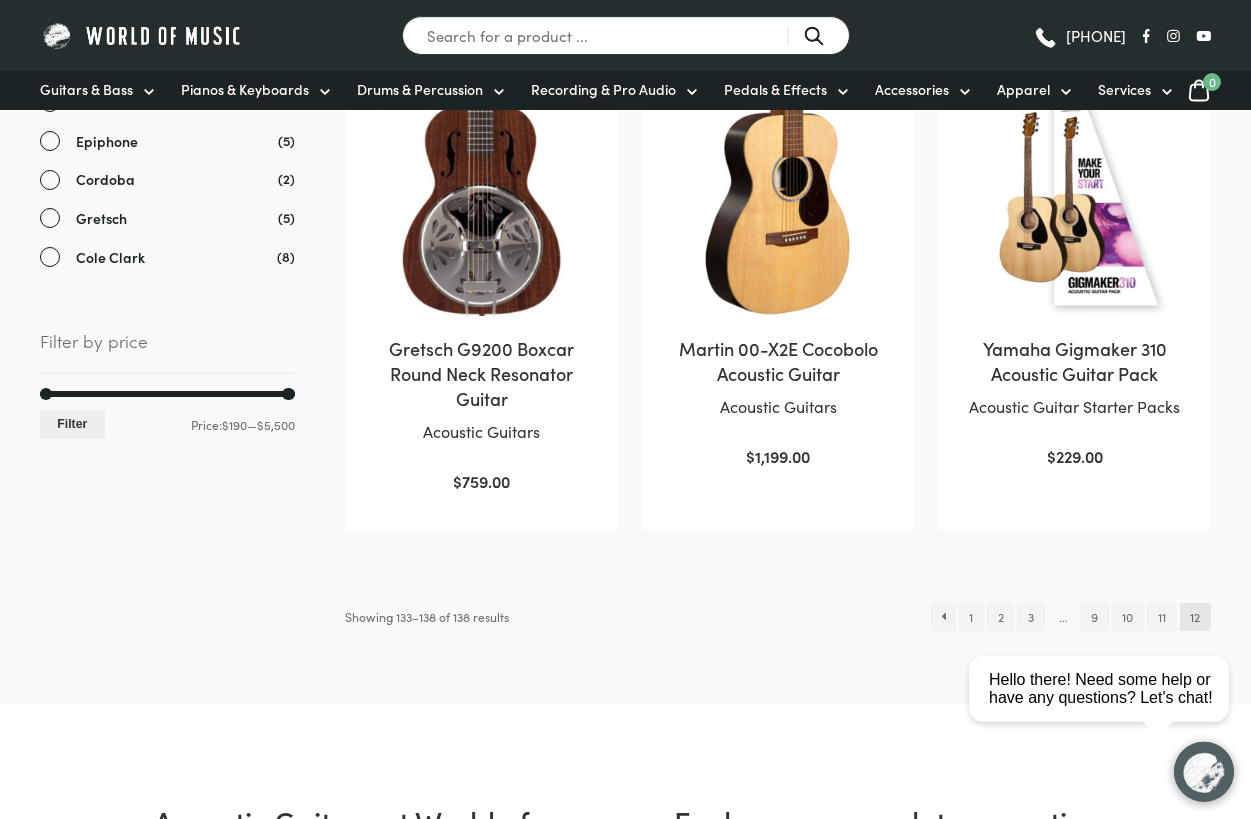 click on "10" at bounding box center [1128, 617] 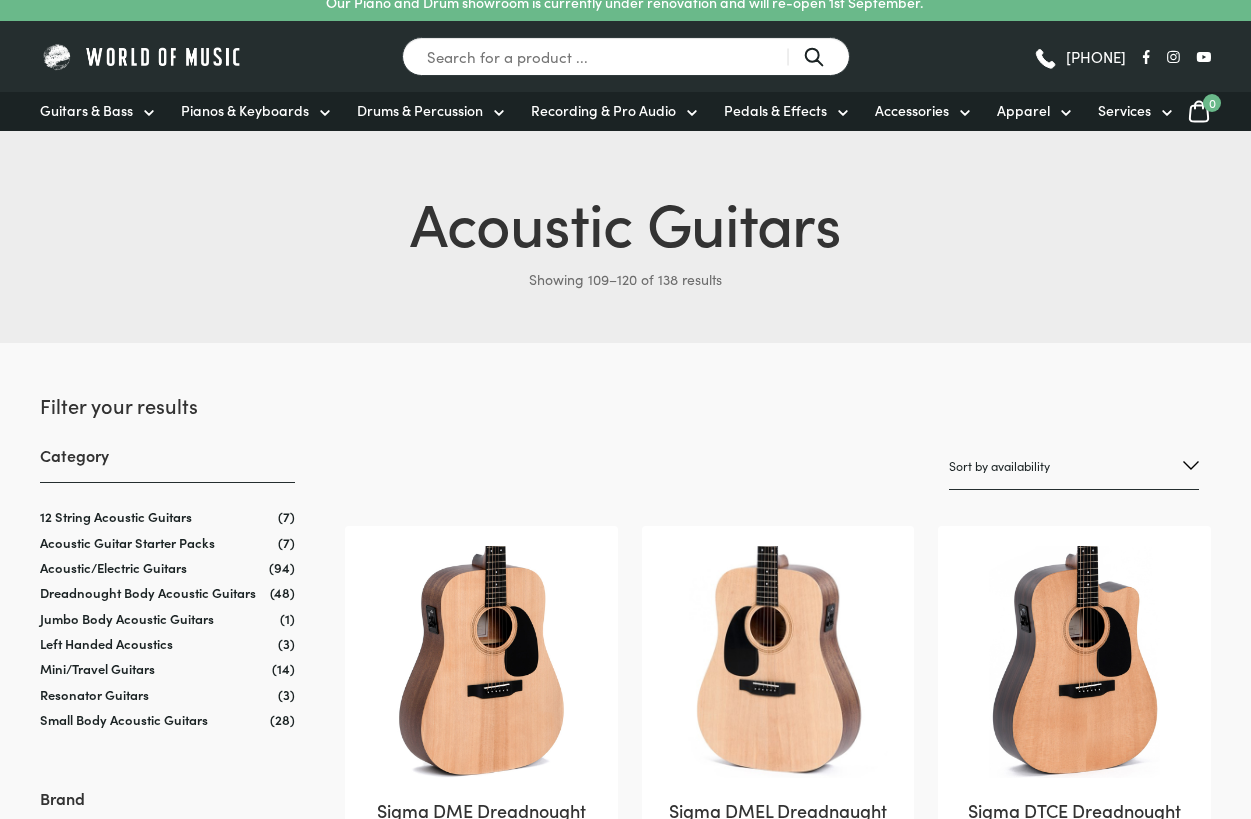 scroll, scrollTop: 0, scrollLeft: 0, axis: both 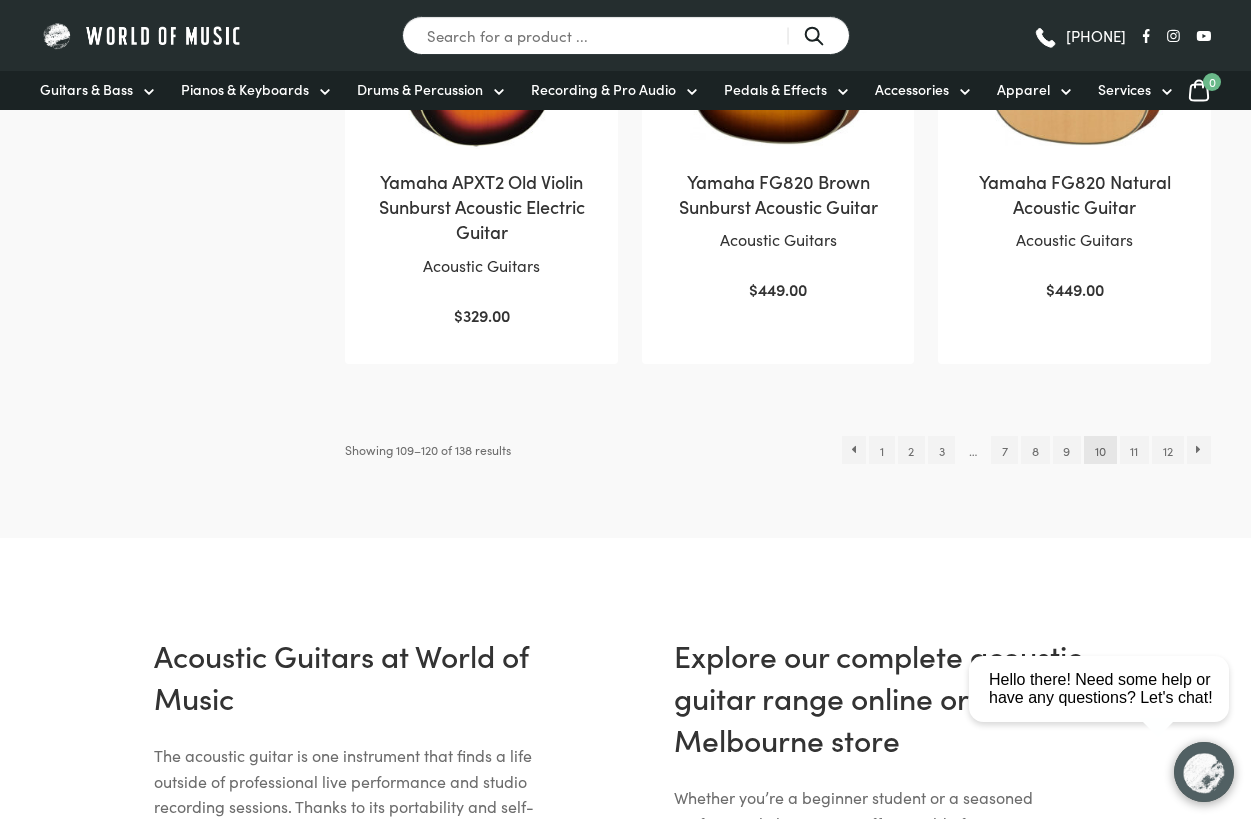 click on "12" at bounding box center [1167, 450] 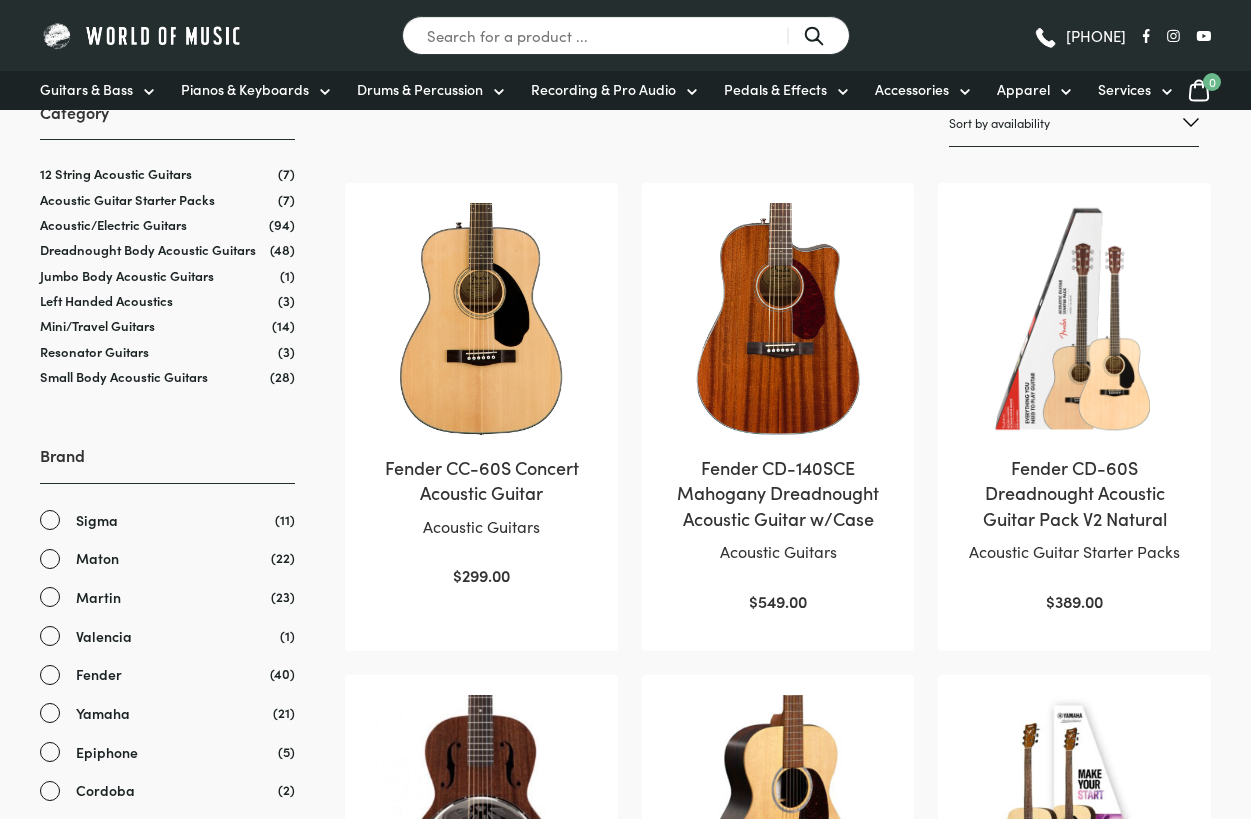 scroll, scrollTop: 0, scrollLeft: 0, axis: both 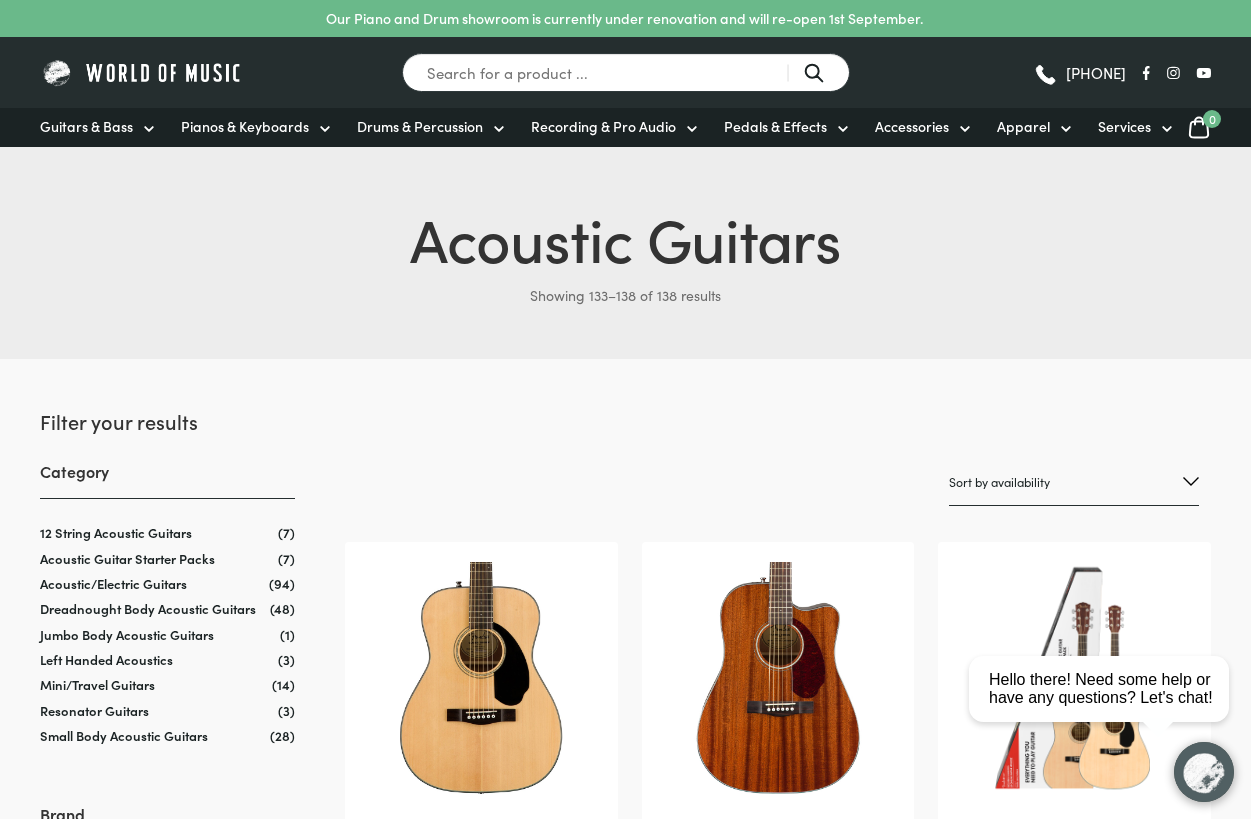 click at bounding box center (142, 72) 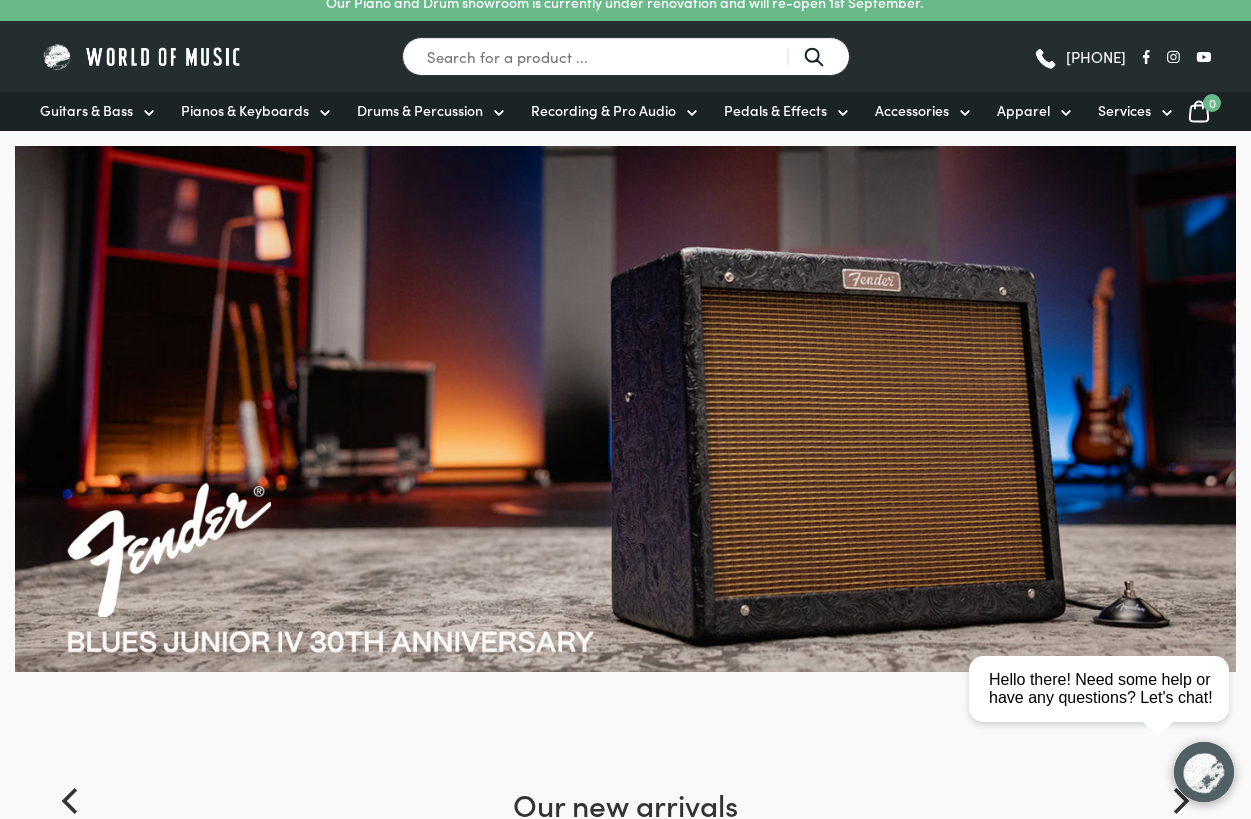 scroll, scrollTop: 0, scrollLeft: 0, axis: both 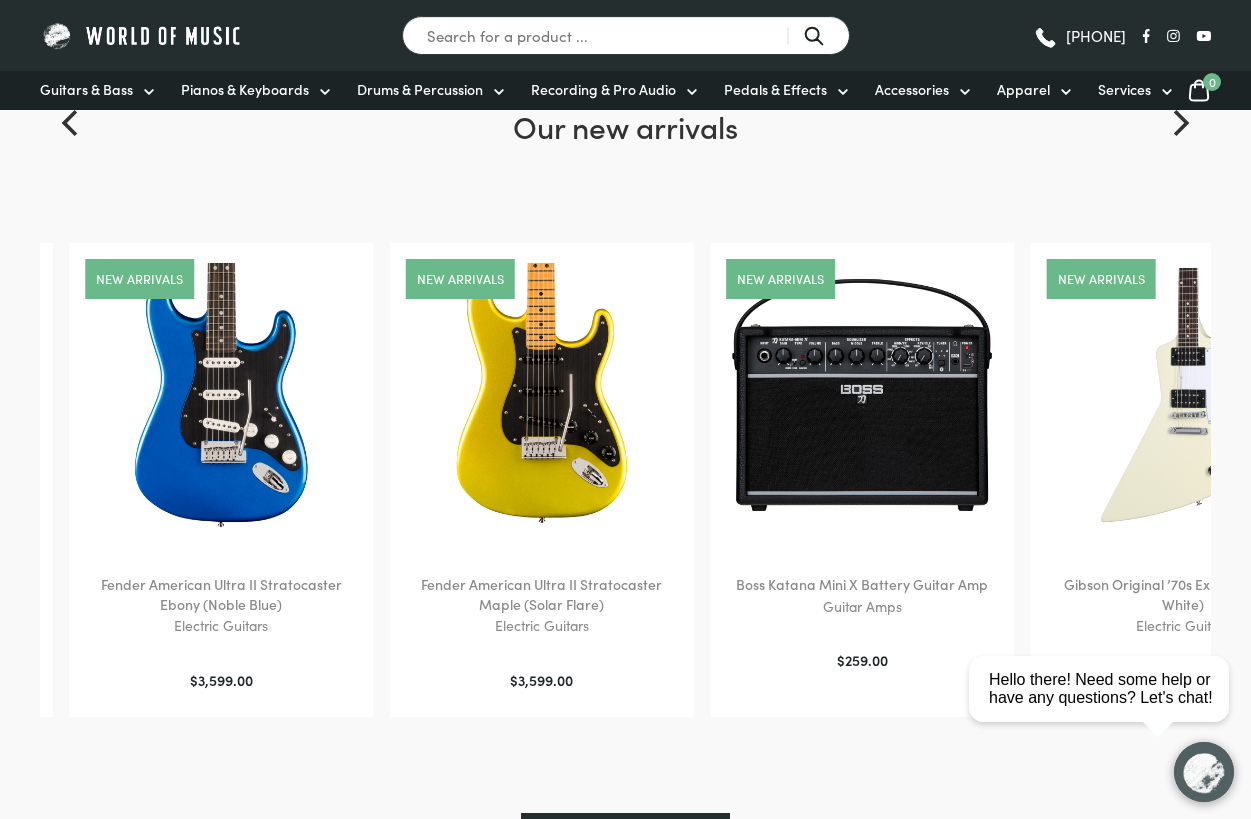 click at bounding box center (1183, 395) 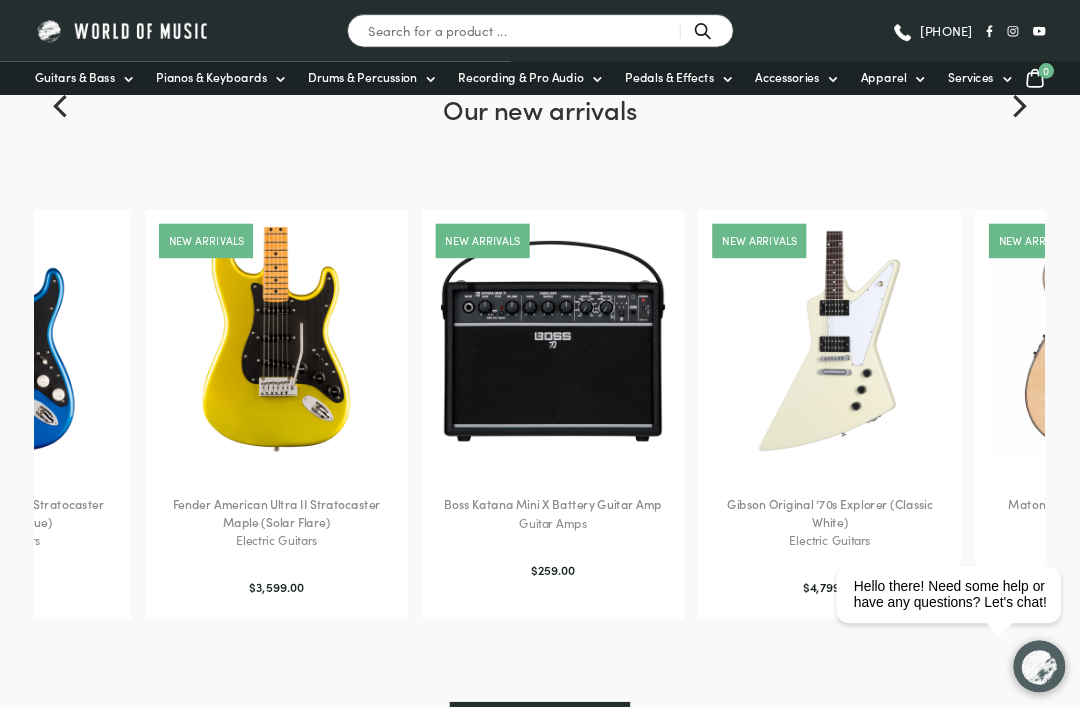 scroll, scrollTop: 810, scrollLeft: 86, axis: both 